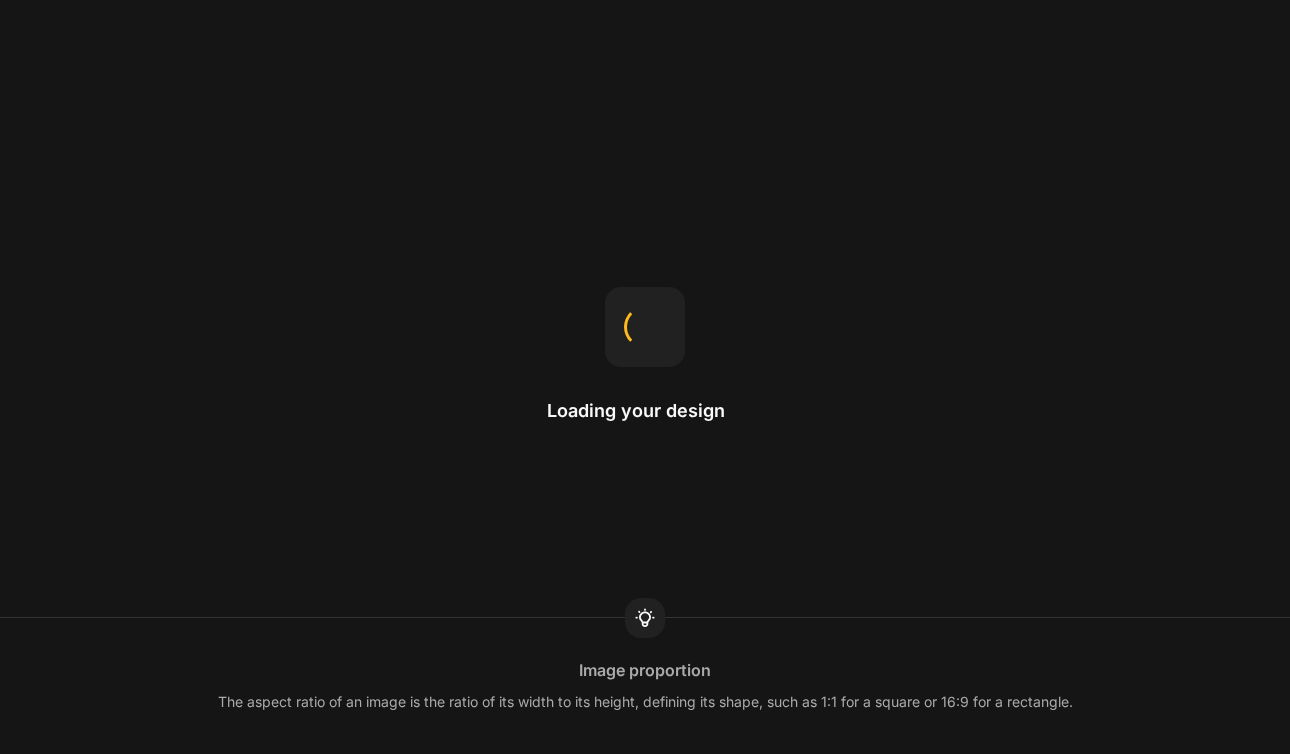 scroll, scrollTop: 0, scrollLeft: 0, axis: both 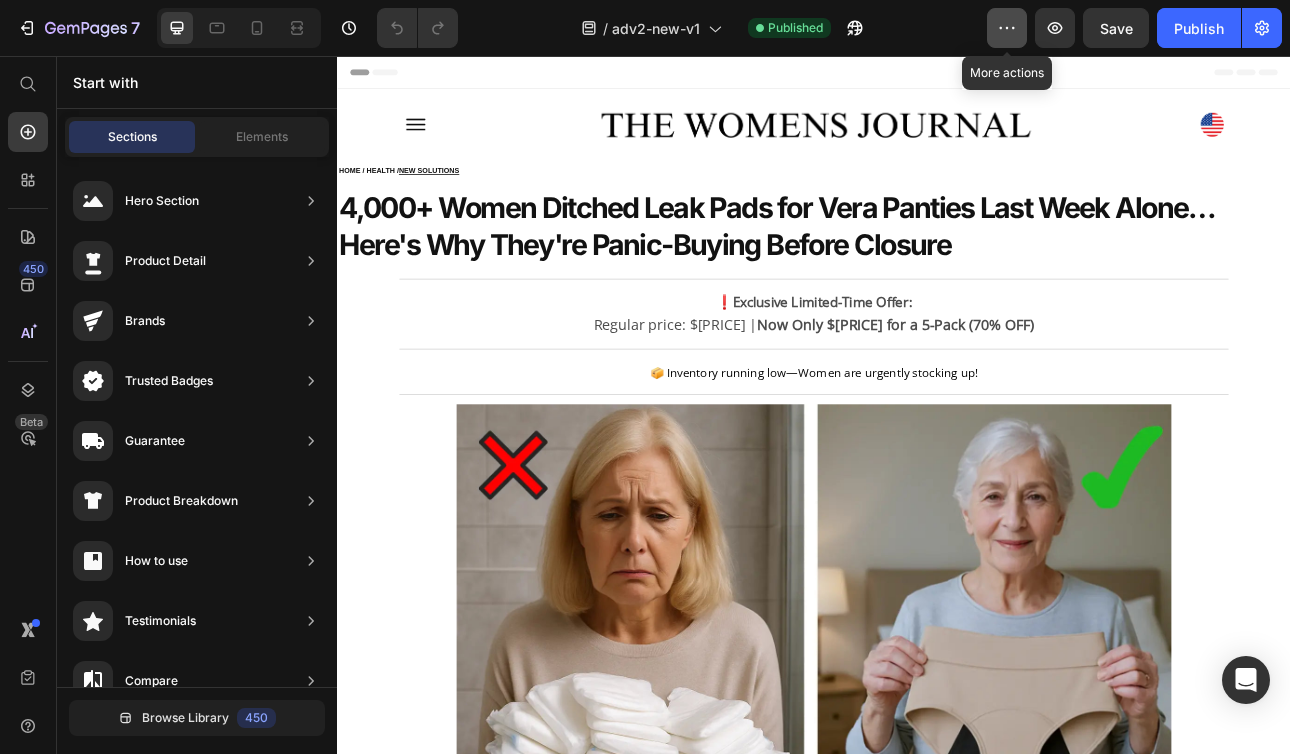 click 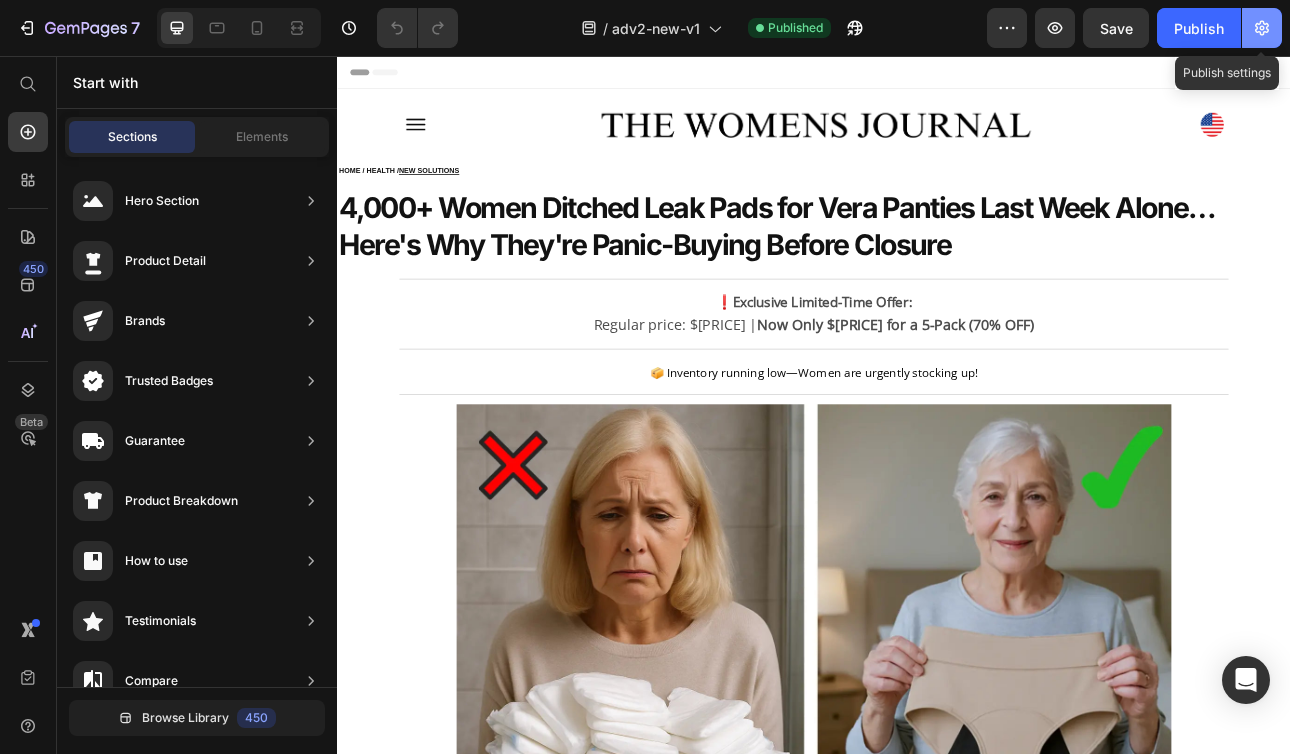 click 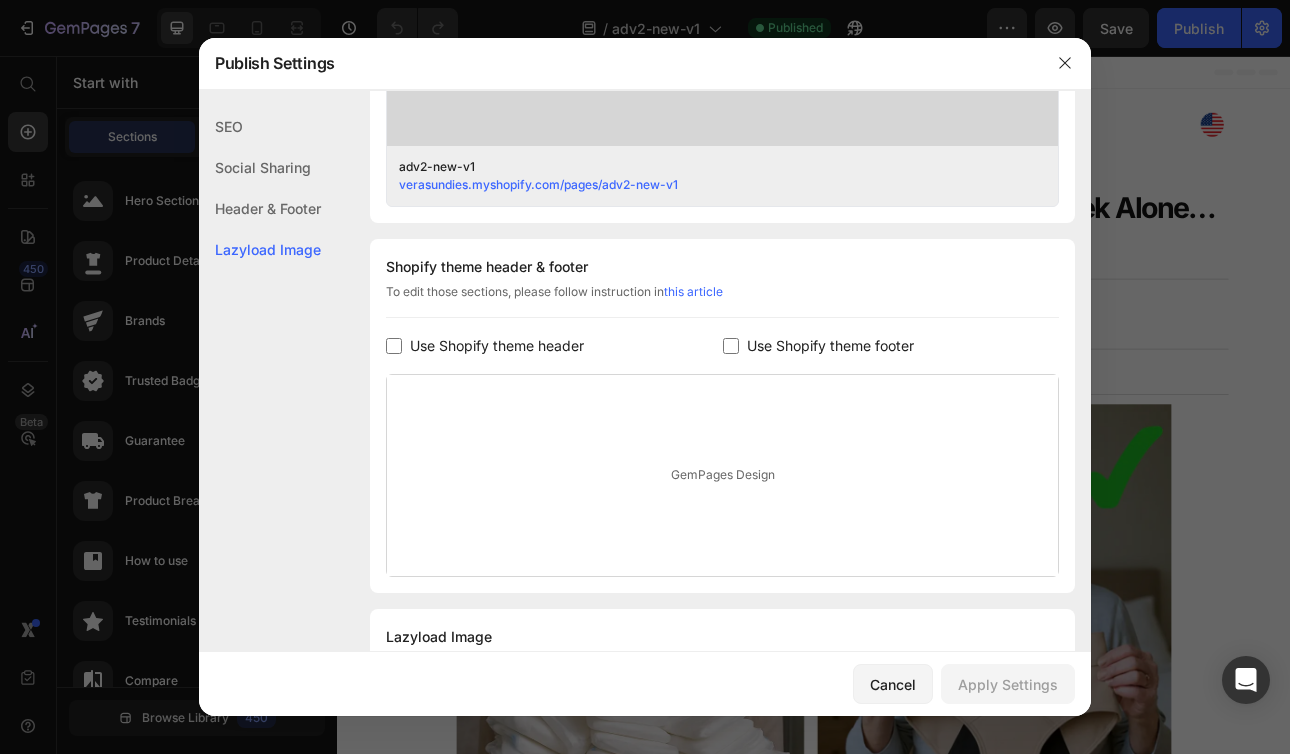 scroll, scrollTop: 783, scrollLeft: 0, axis: vertical 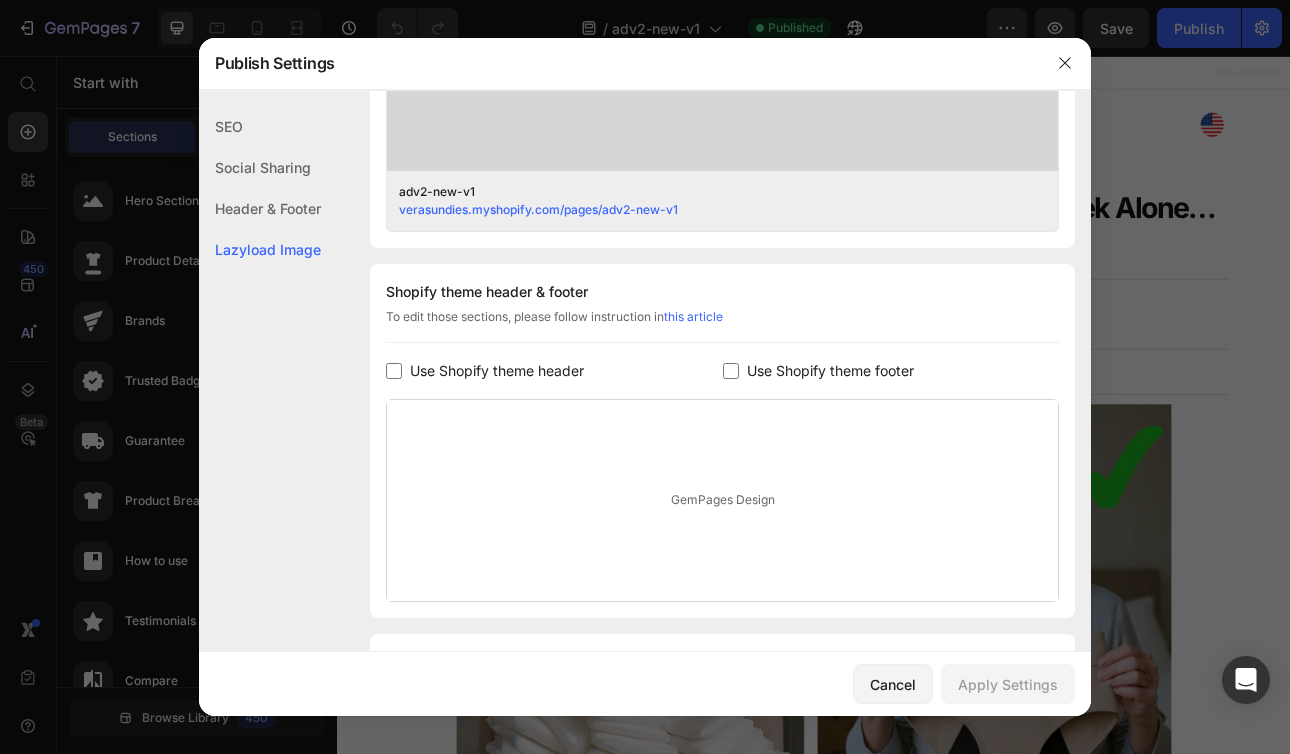 drag, startPoint x: 519, startPoint y: 370, endPoint x: 692, endPoint y: 376, distance: 173.10402 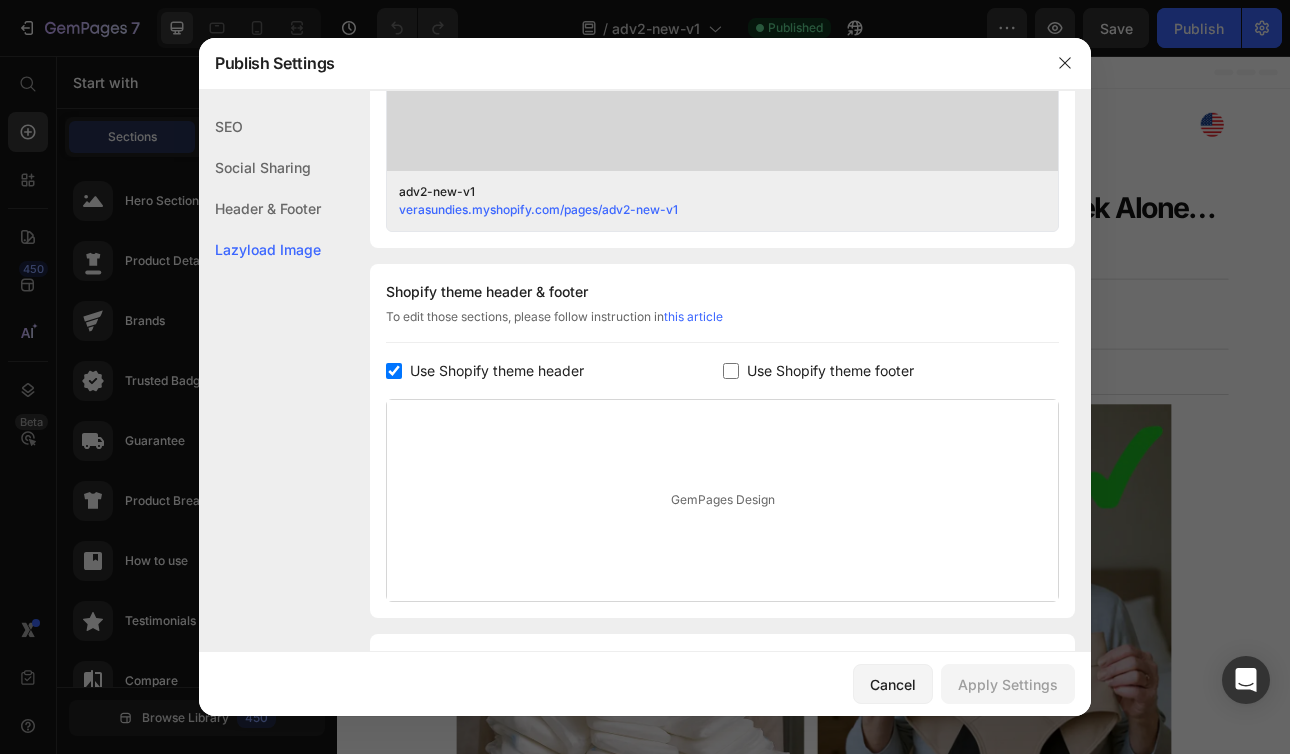 checkbox on "true" 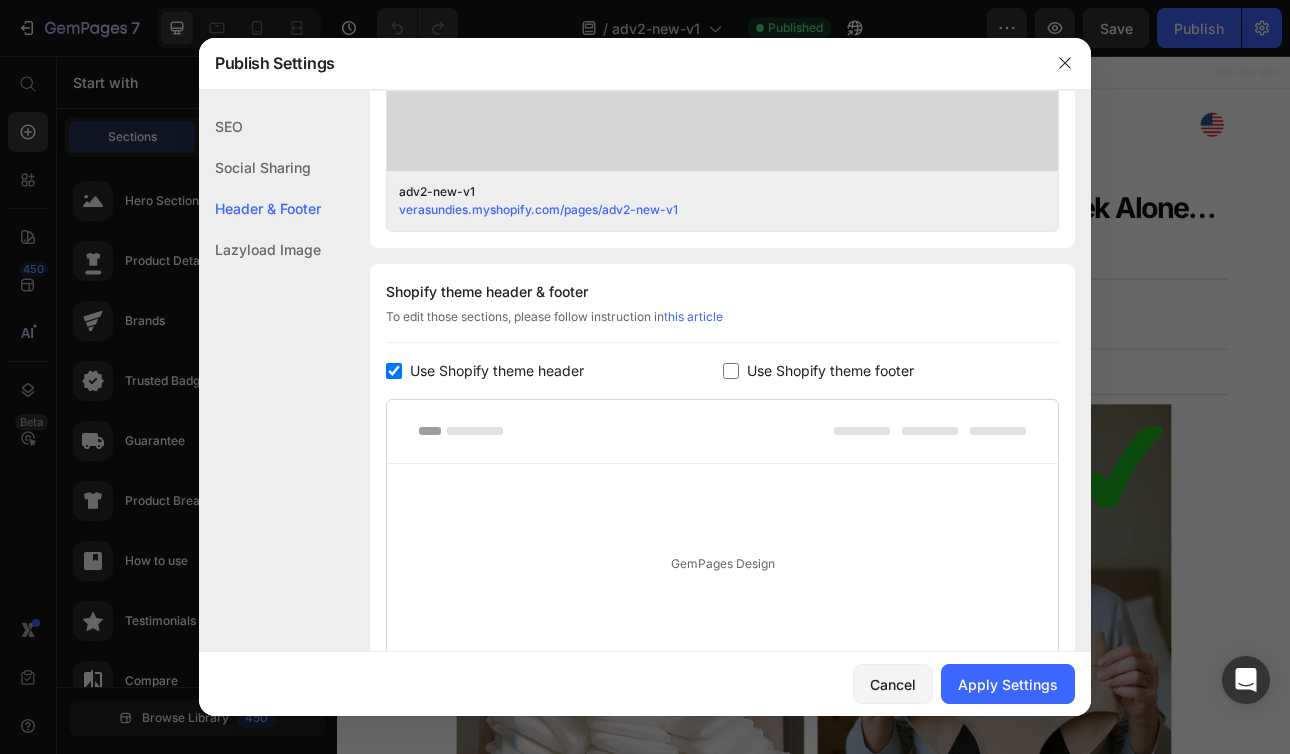 click on "Use Shopify theme footer" at bounding box center [830, 371] 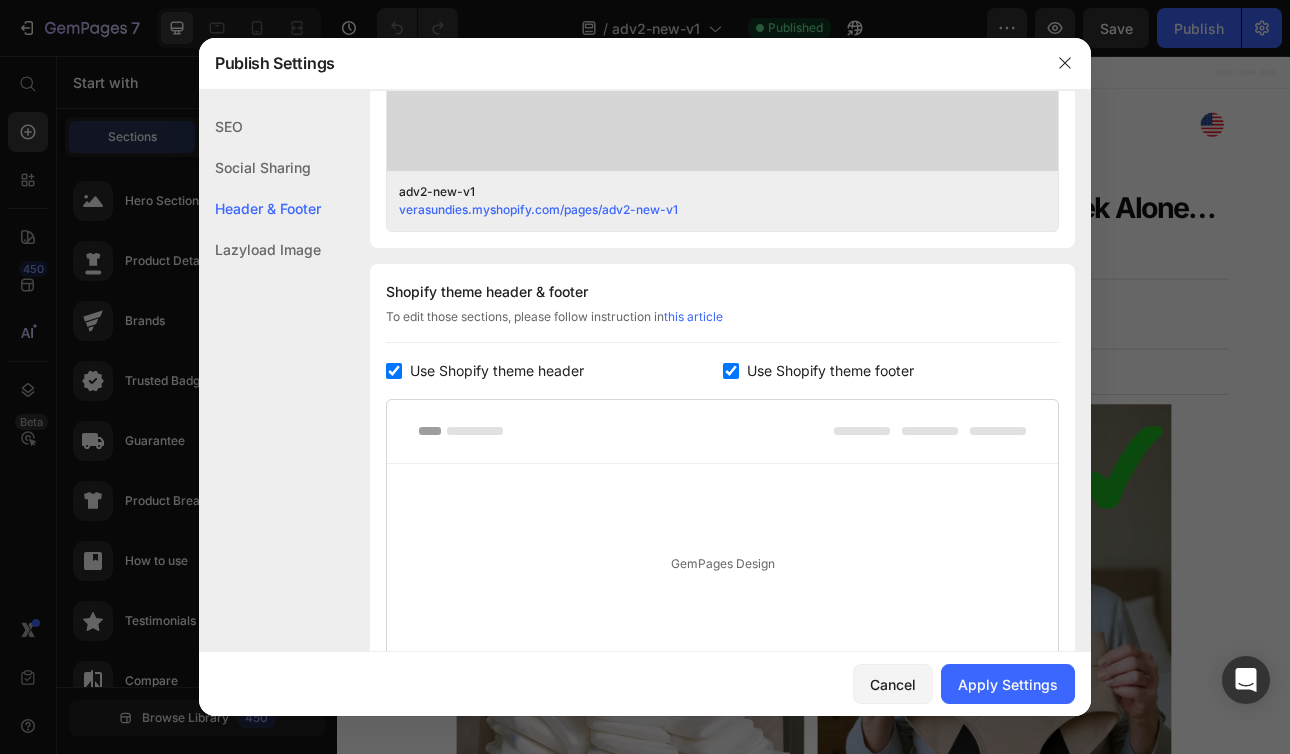 checkbox on "true" 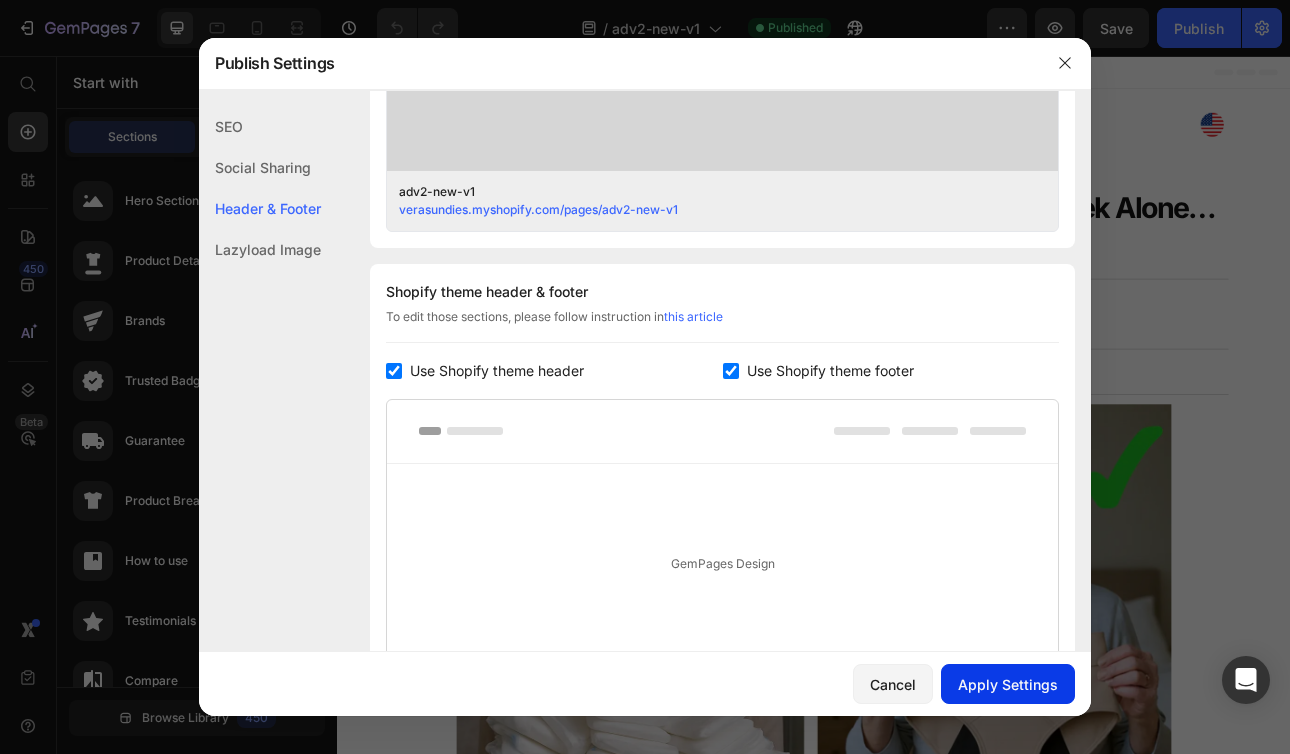 click on "Apply Settings" 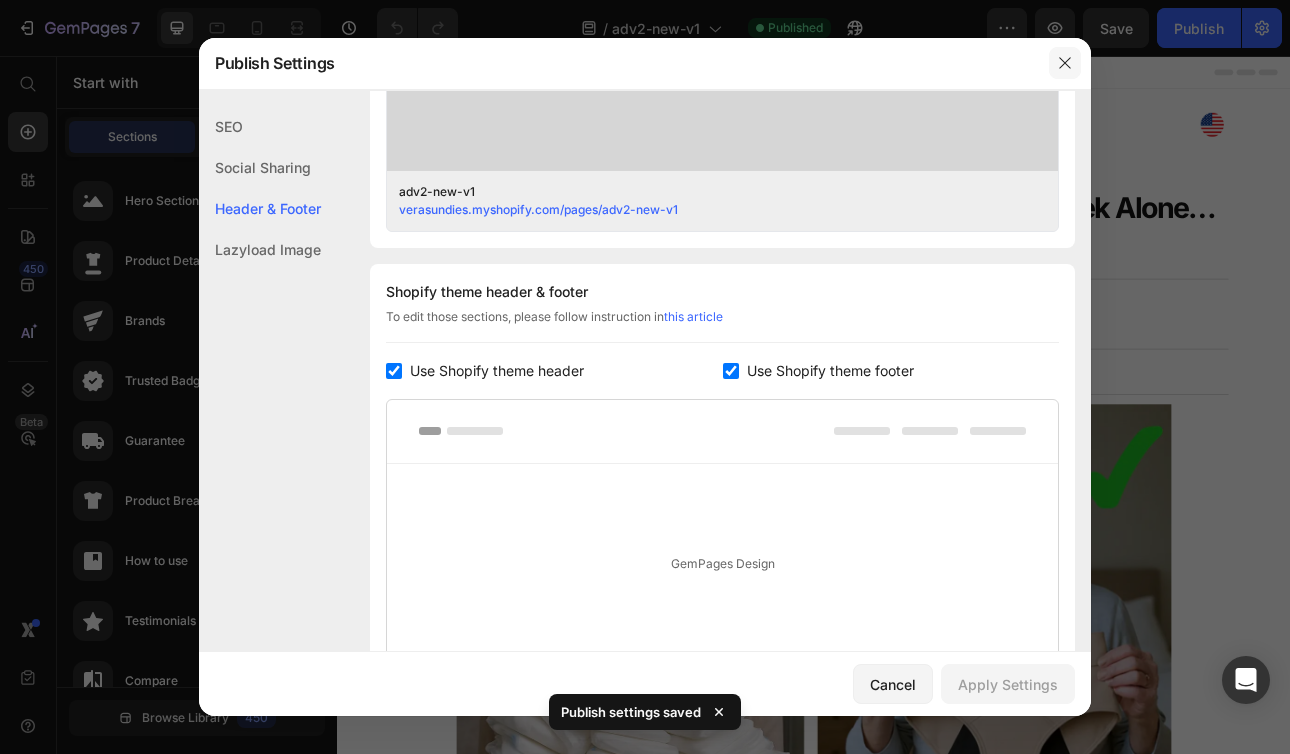 drag, startPoint x: 1056, startPoint y: 63, endPoint x: 963, endPoint y: 1, distance: 111.77209 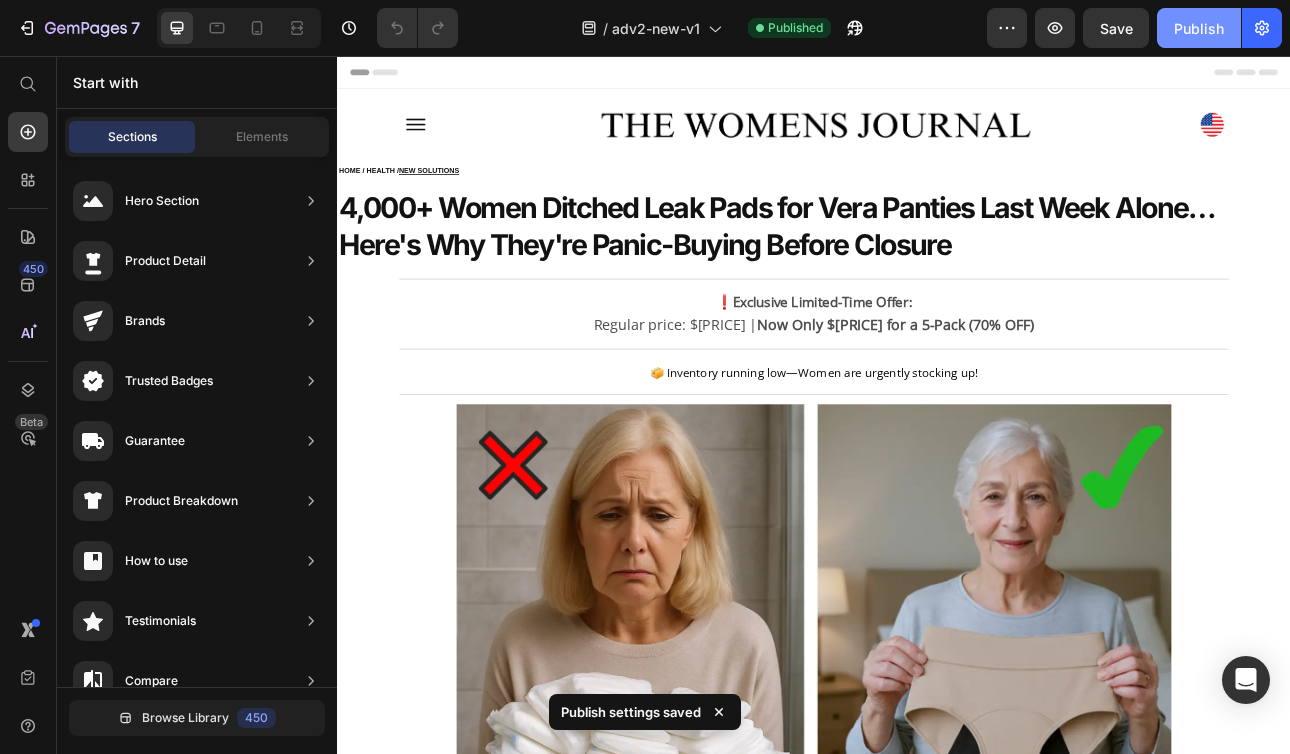 click on "Publish" at bounding box center (1199, 28) 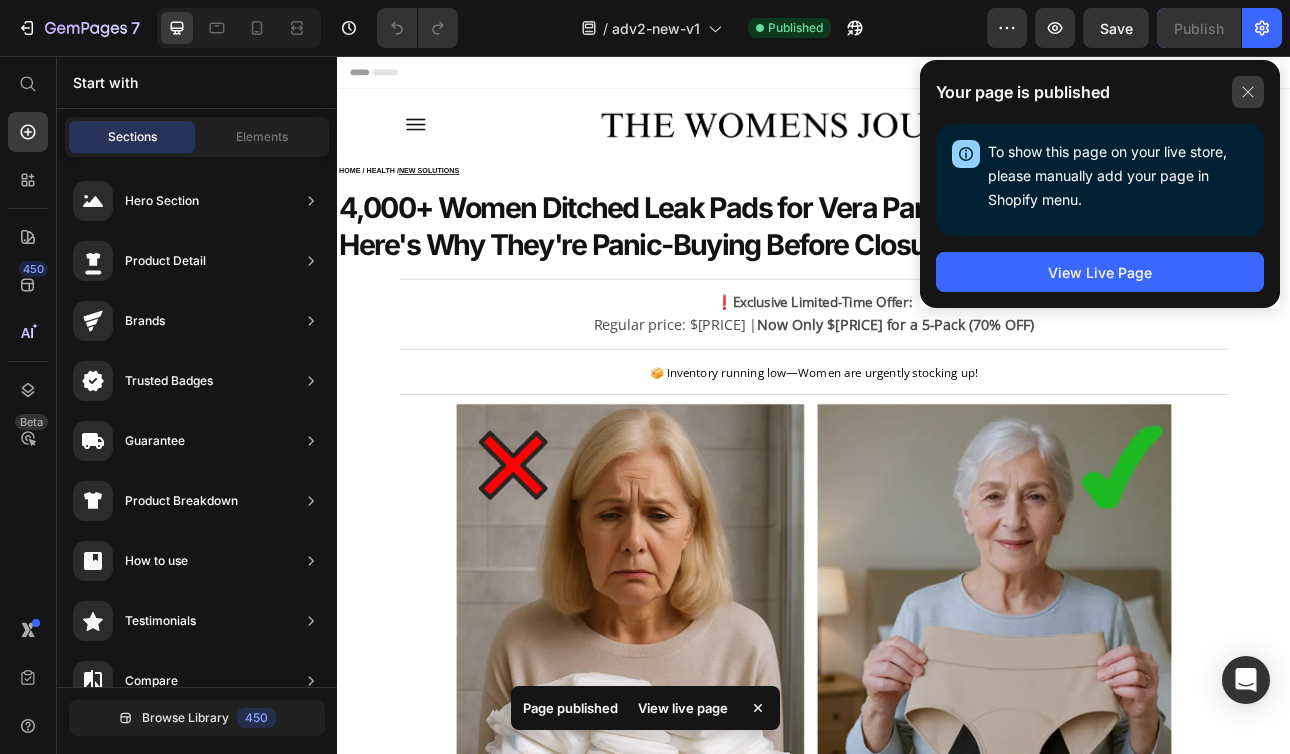 click 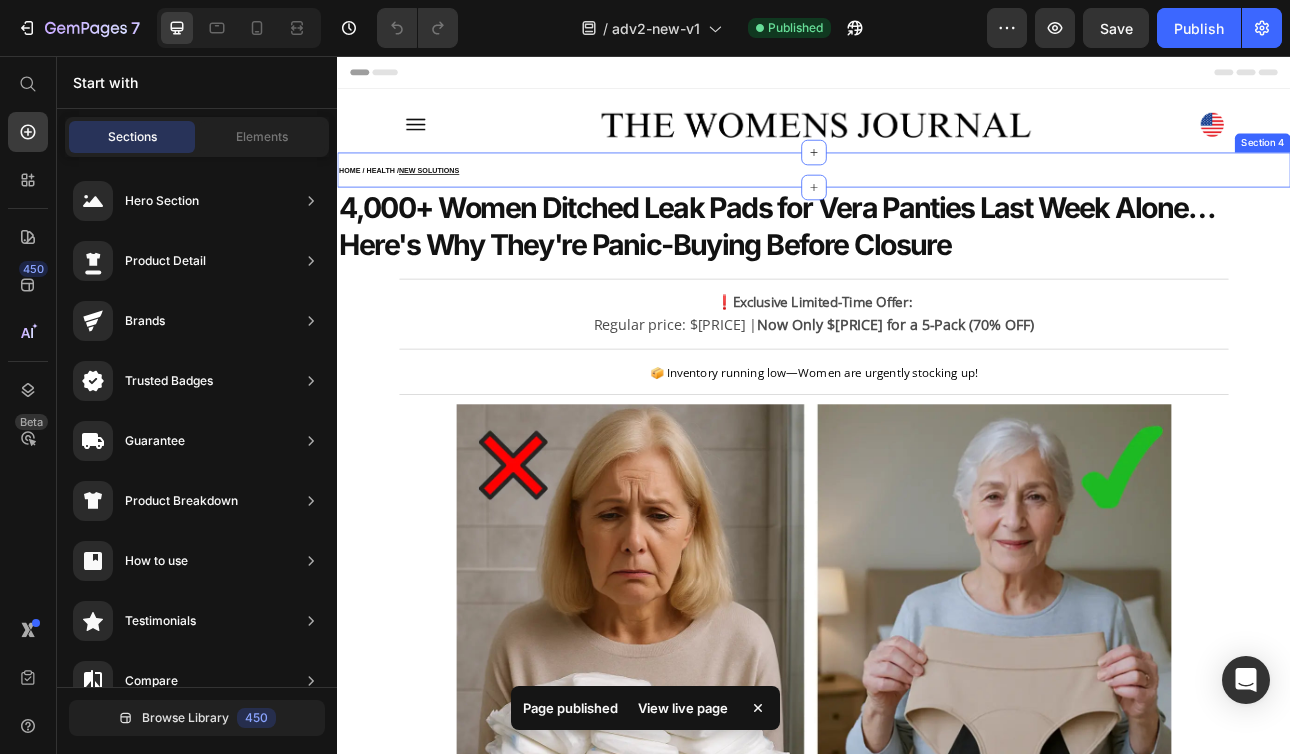 click on "HOME / HEALTH /  NEW SOLUTIONS Section 4" at bounding box center (937, 199) 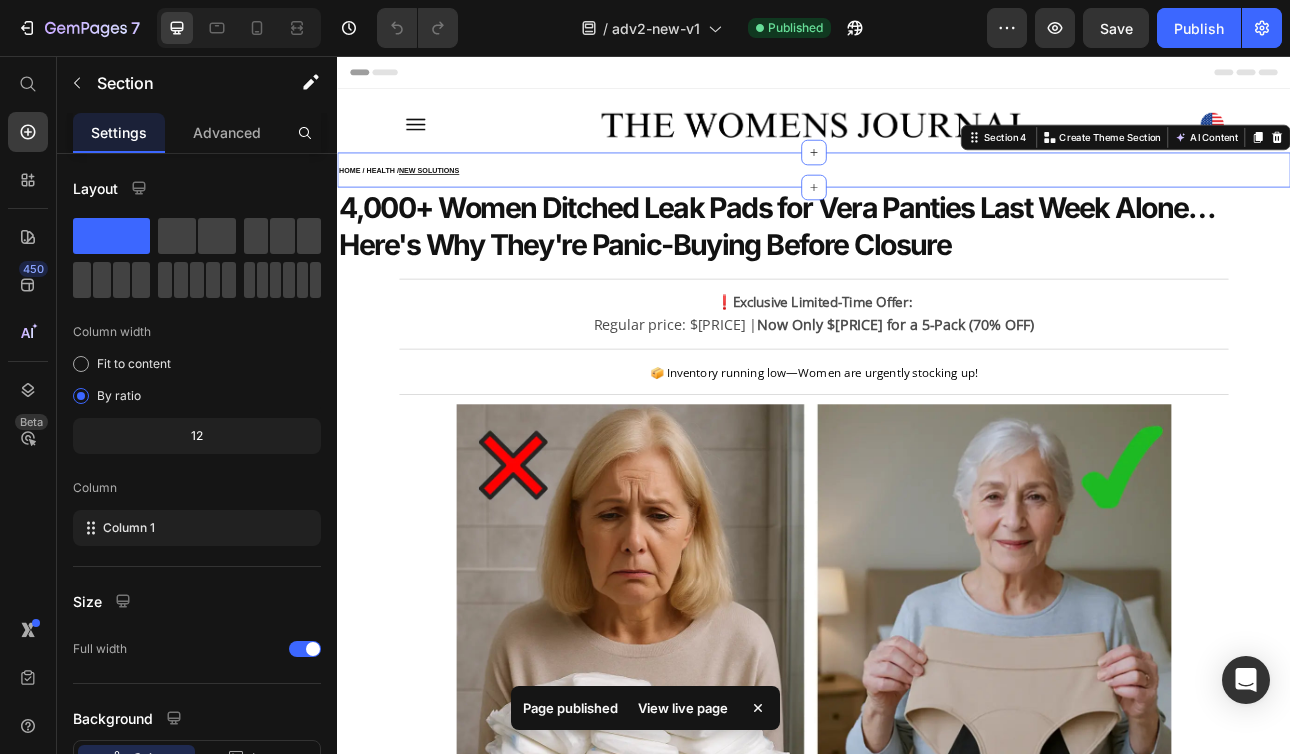 click on "HOME / HEALTH /  NEW SOLUTIONS Section 4   Create Theme Section AI Content Write with GemAI What would you like to describe here? Tone and Voice Persuasive Product Getting products... Show more Generate" at bounding box center (937, 199) 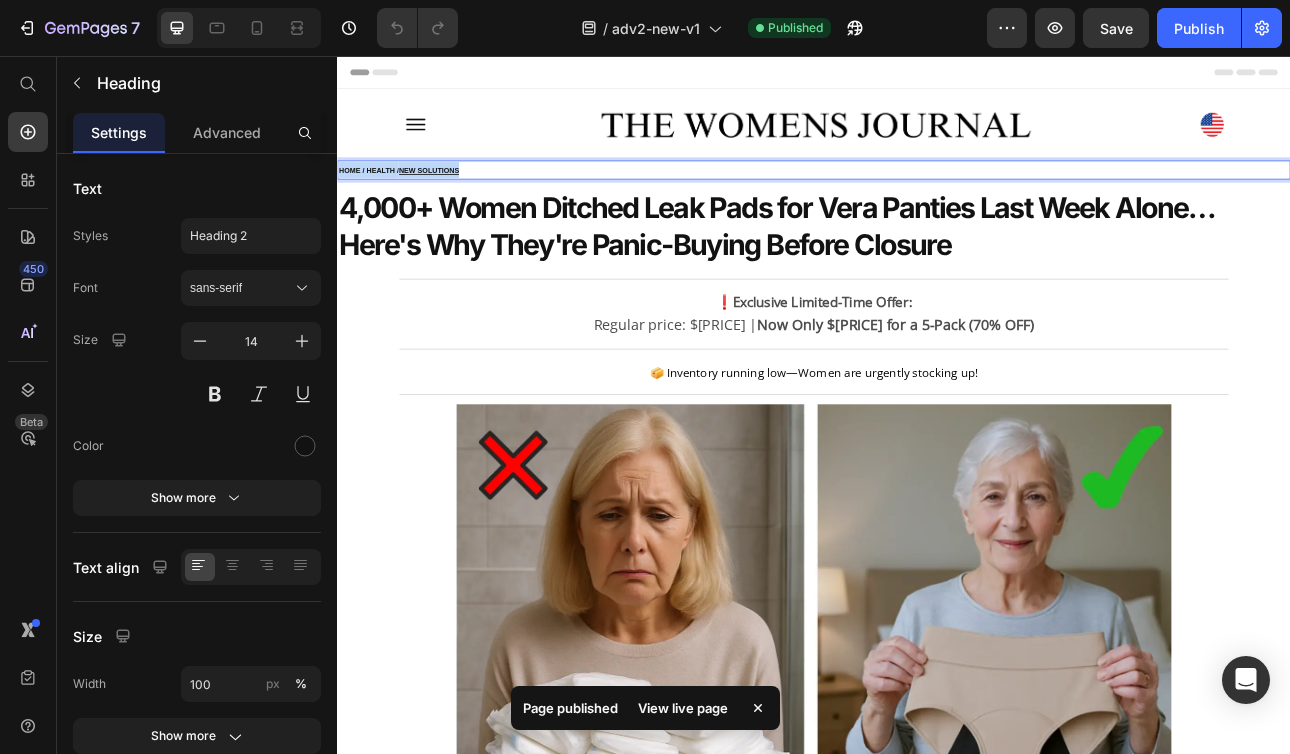 click on "NEW SOLUTIONS" at bounding box center [452, 200] 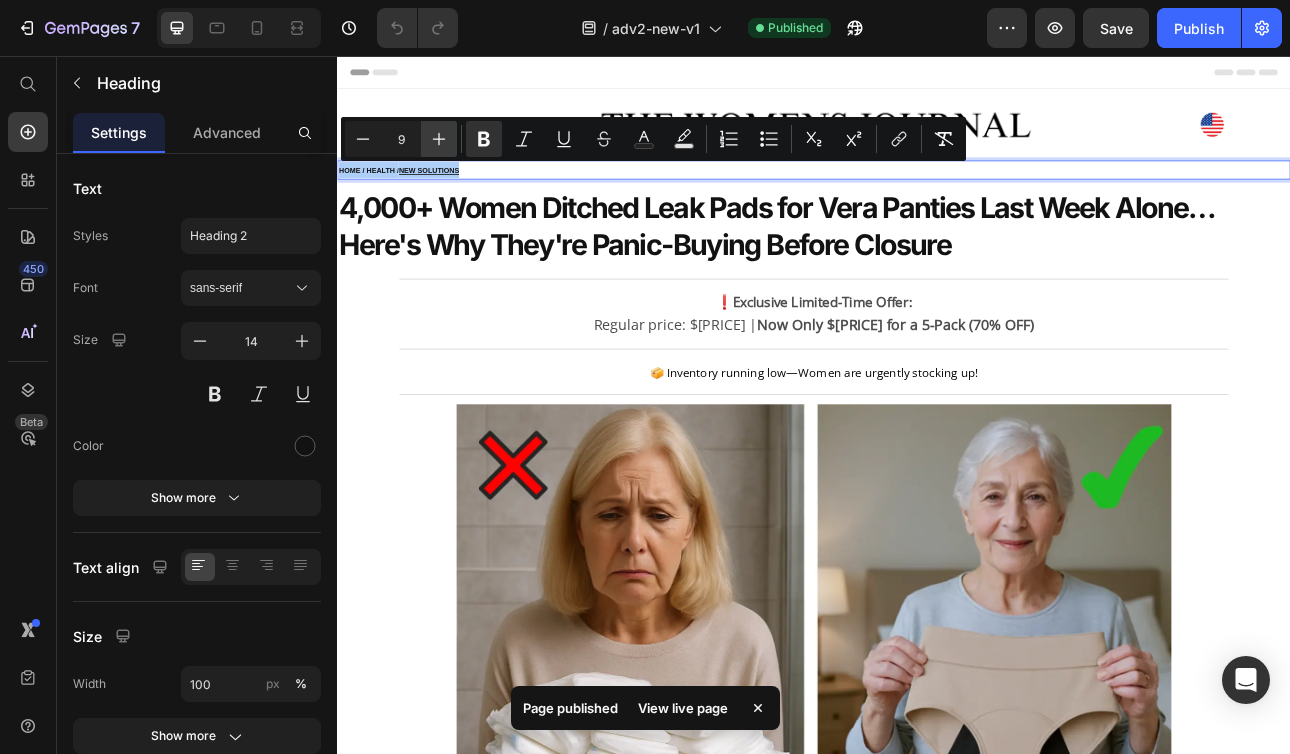 click 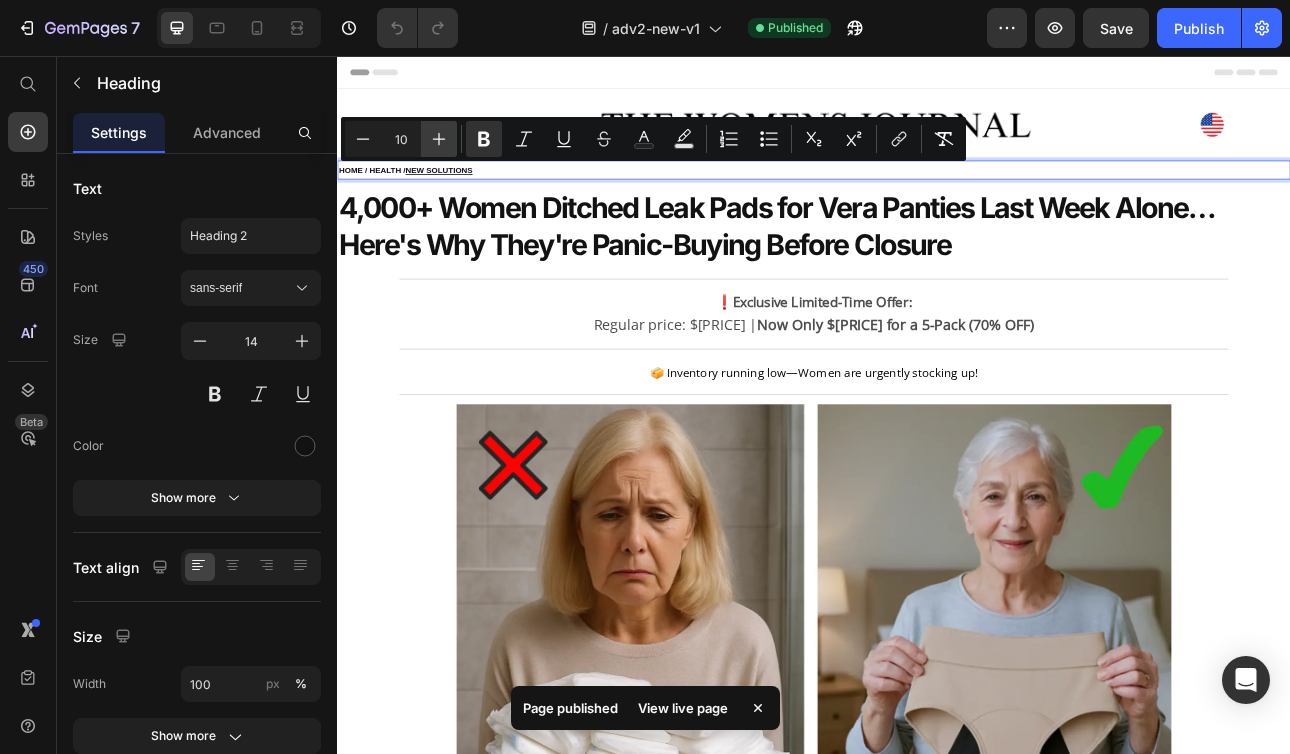 click 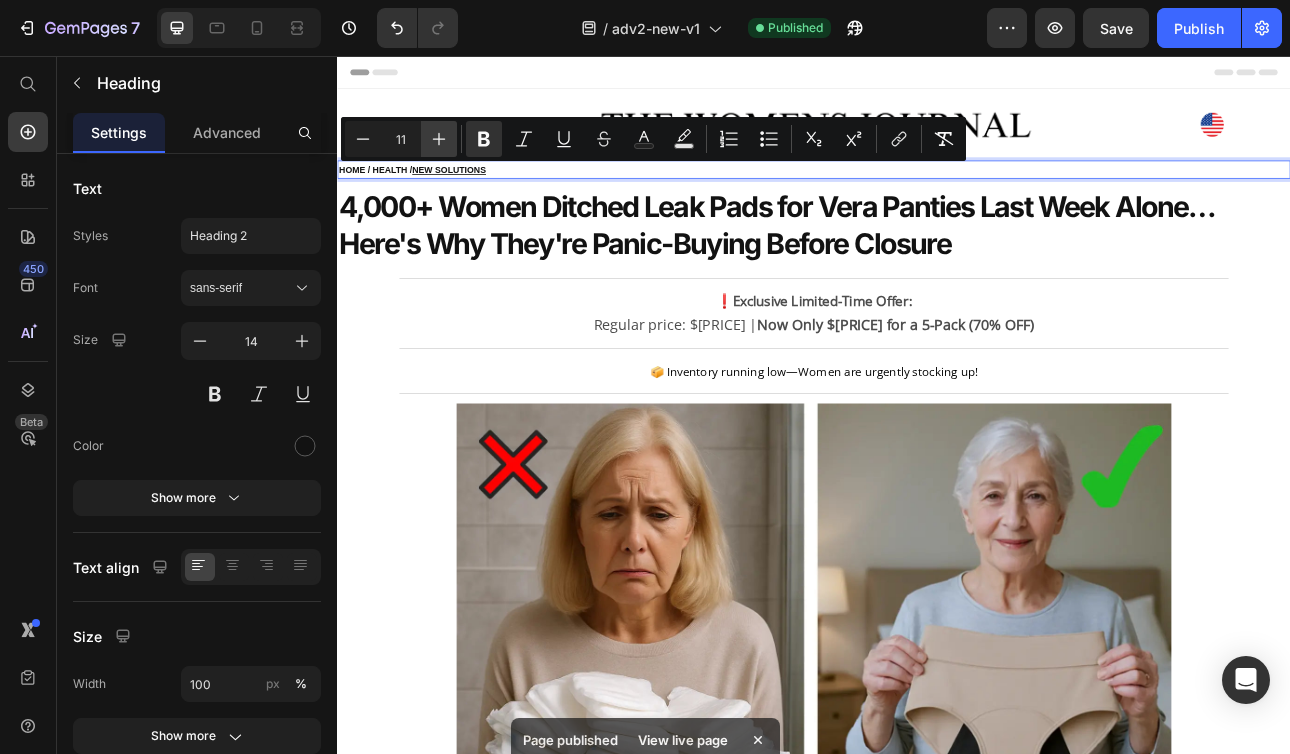 click 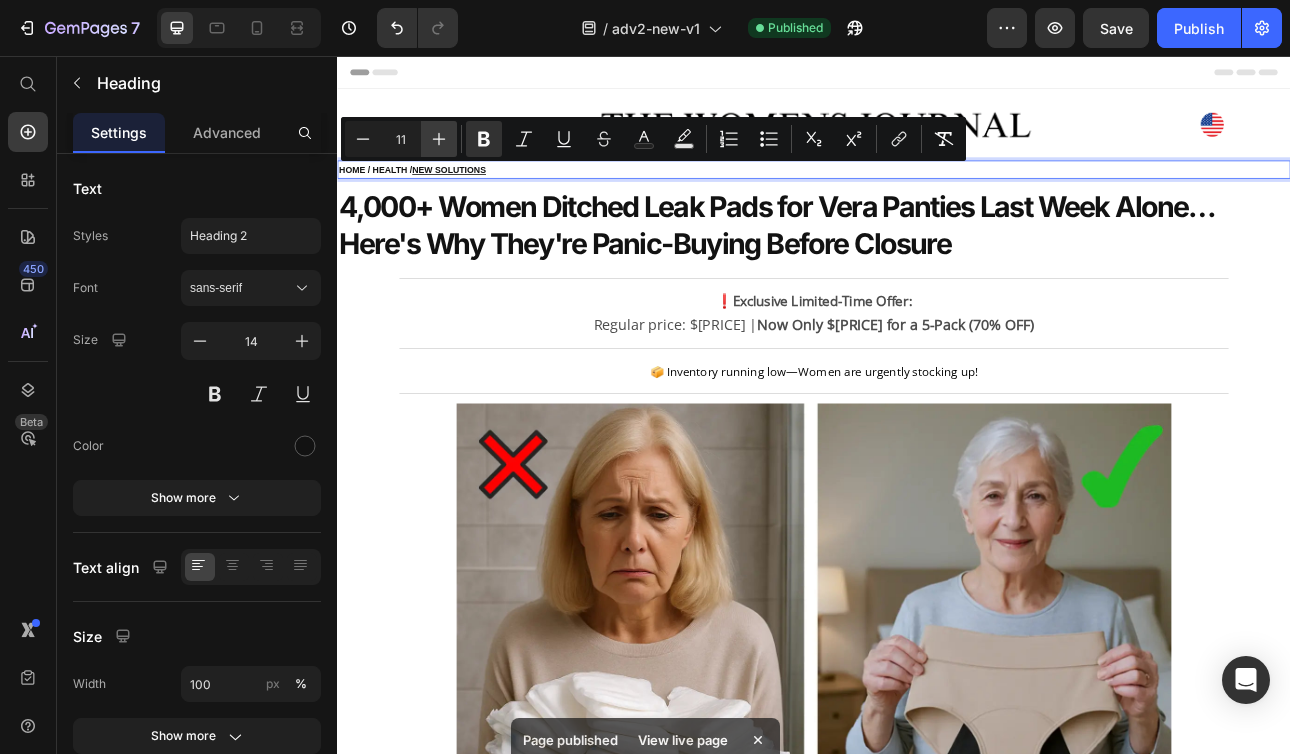 type on "12" 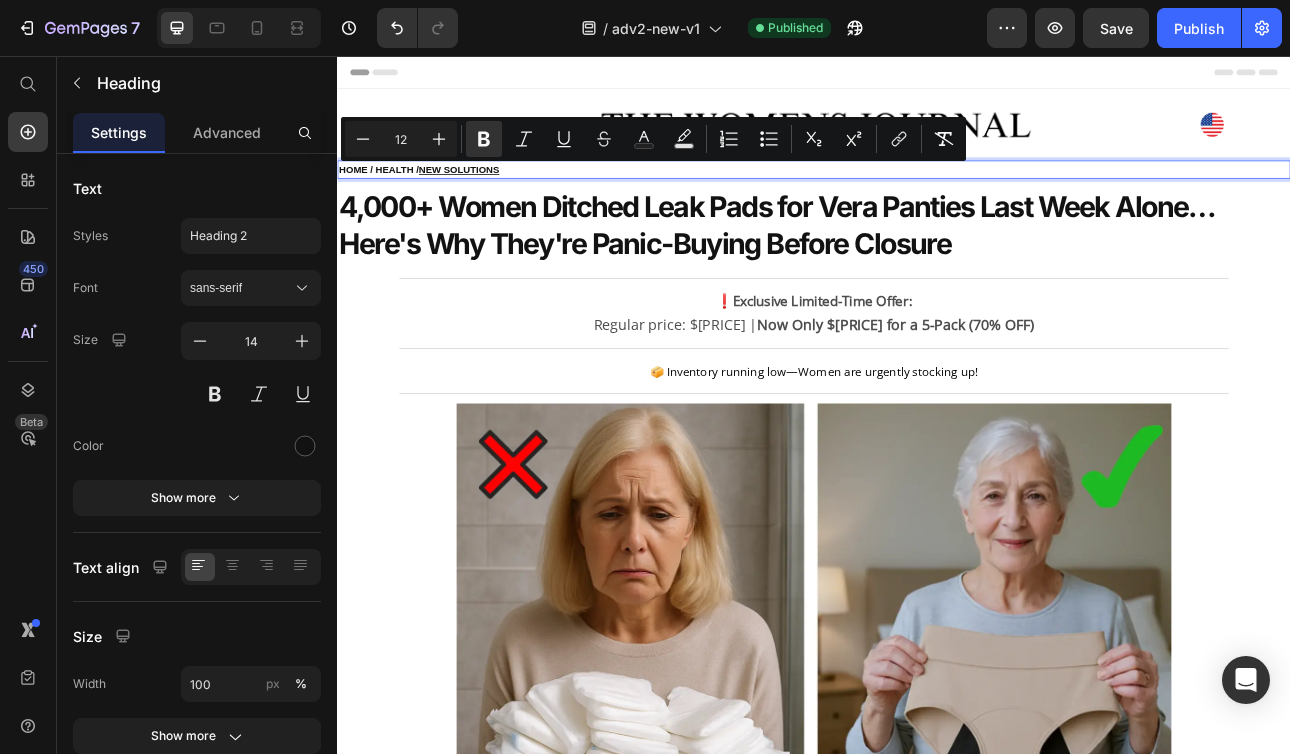 click on "HOME / HEALTH /  NEW SOLUTIONS" at bounding box center [937, 198] 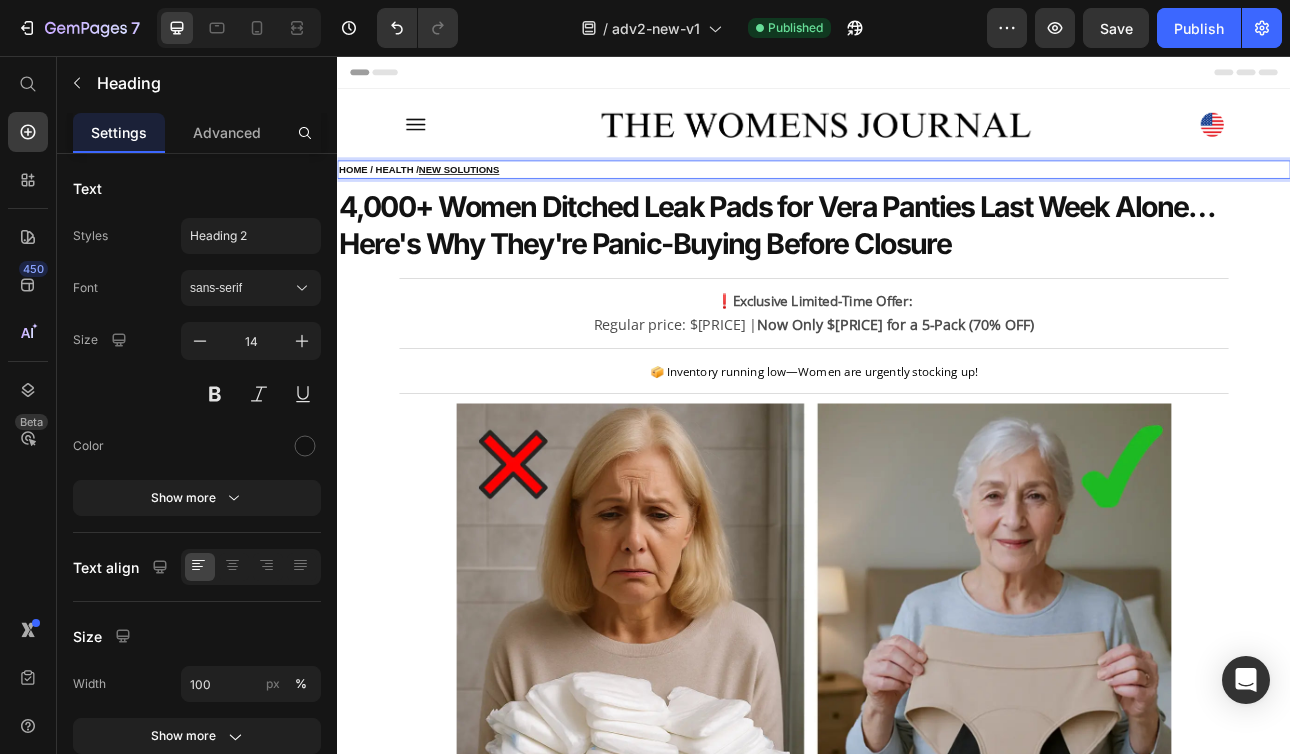 click at bounding box center [239, 28] 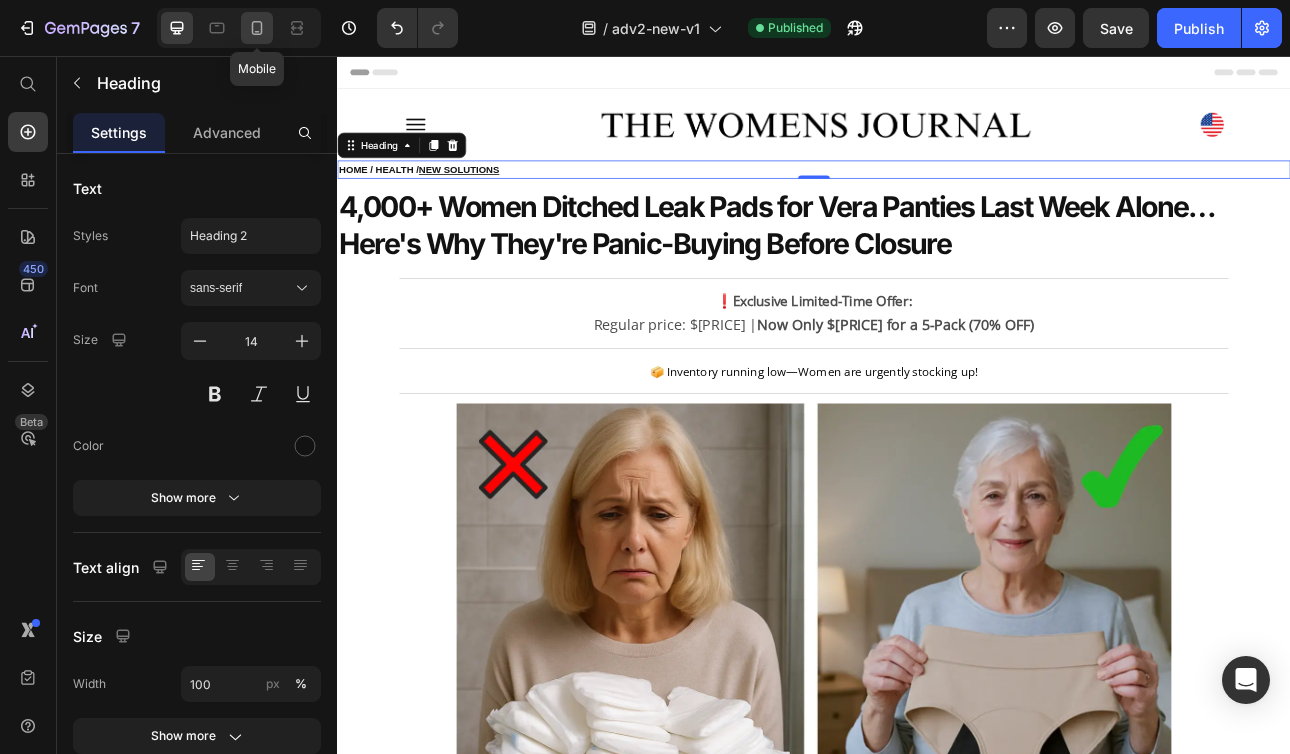 click 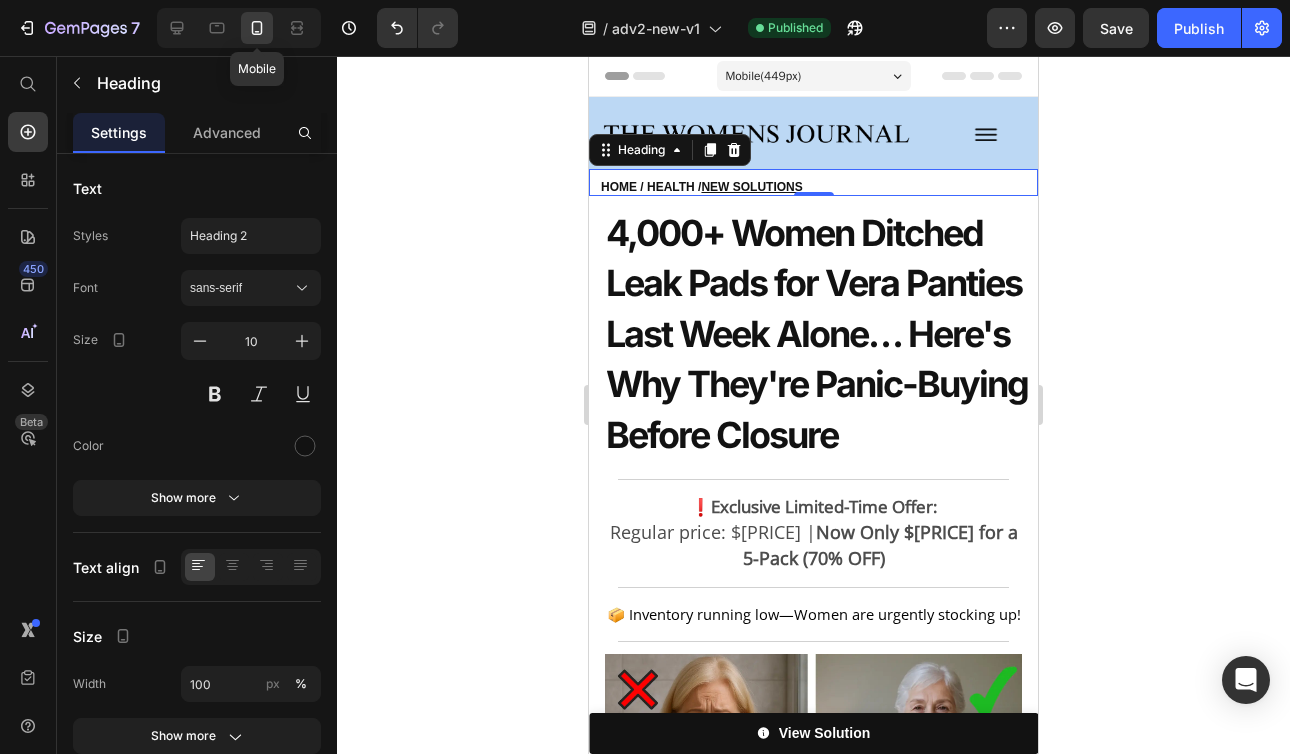 scroll, scrollTop: 43, scrollLeft: 0, axis: vertical 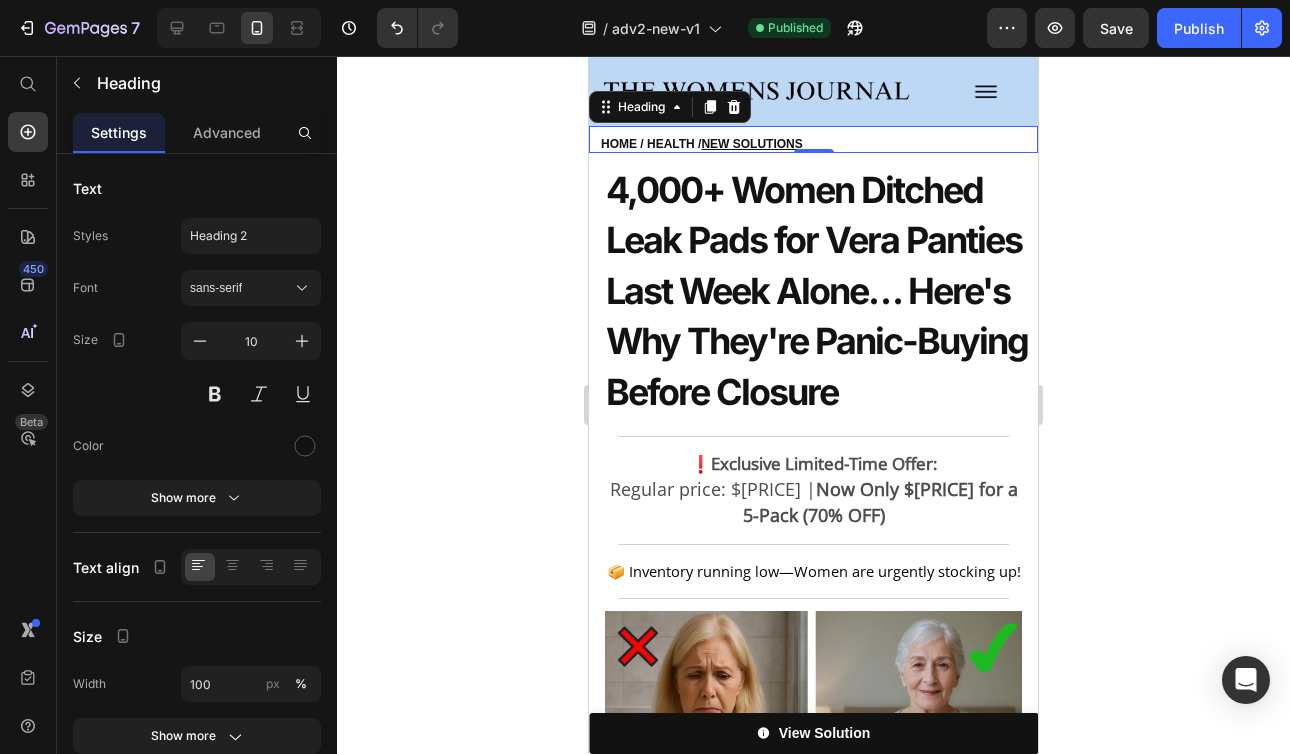 click 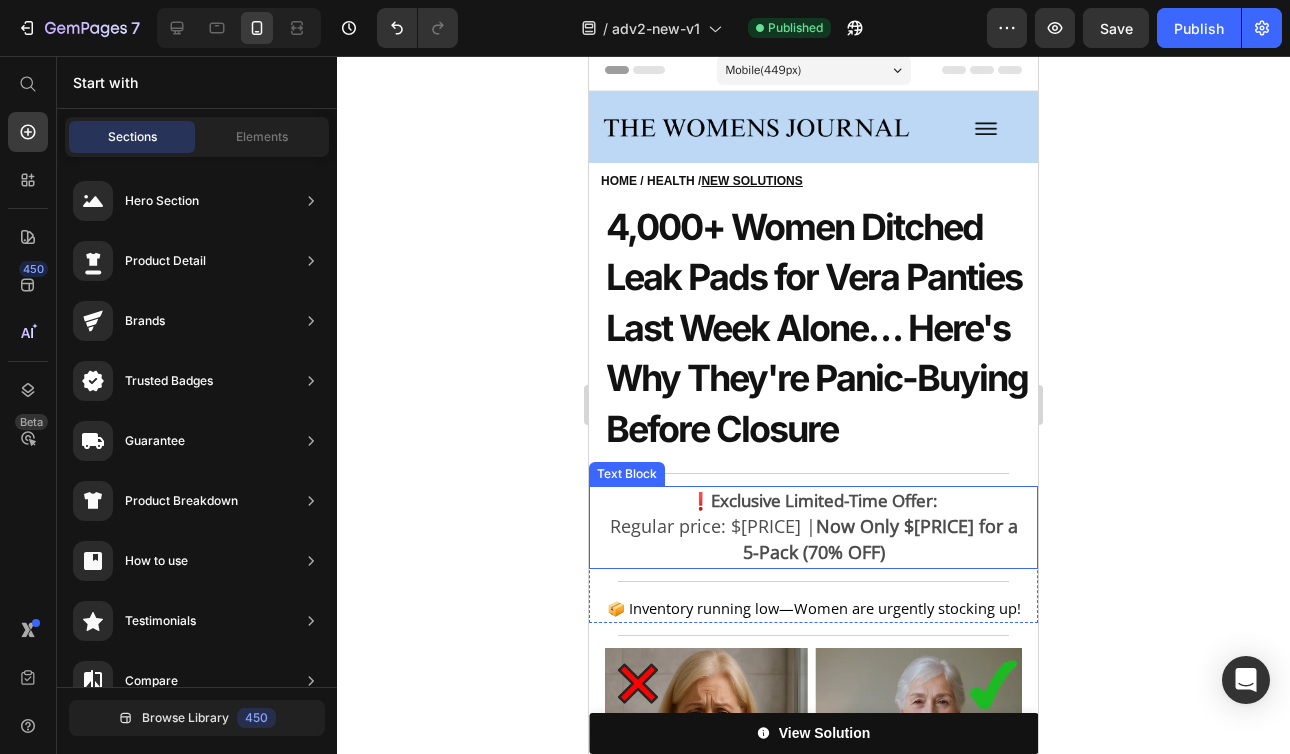 scroll, scrollTop: 0, scrollLeft: 0, axis: both 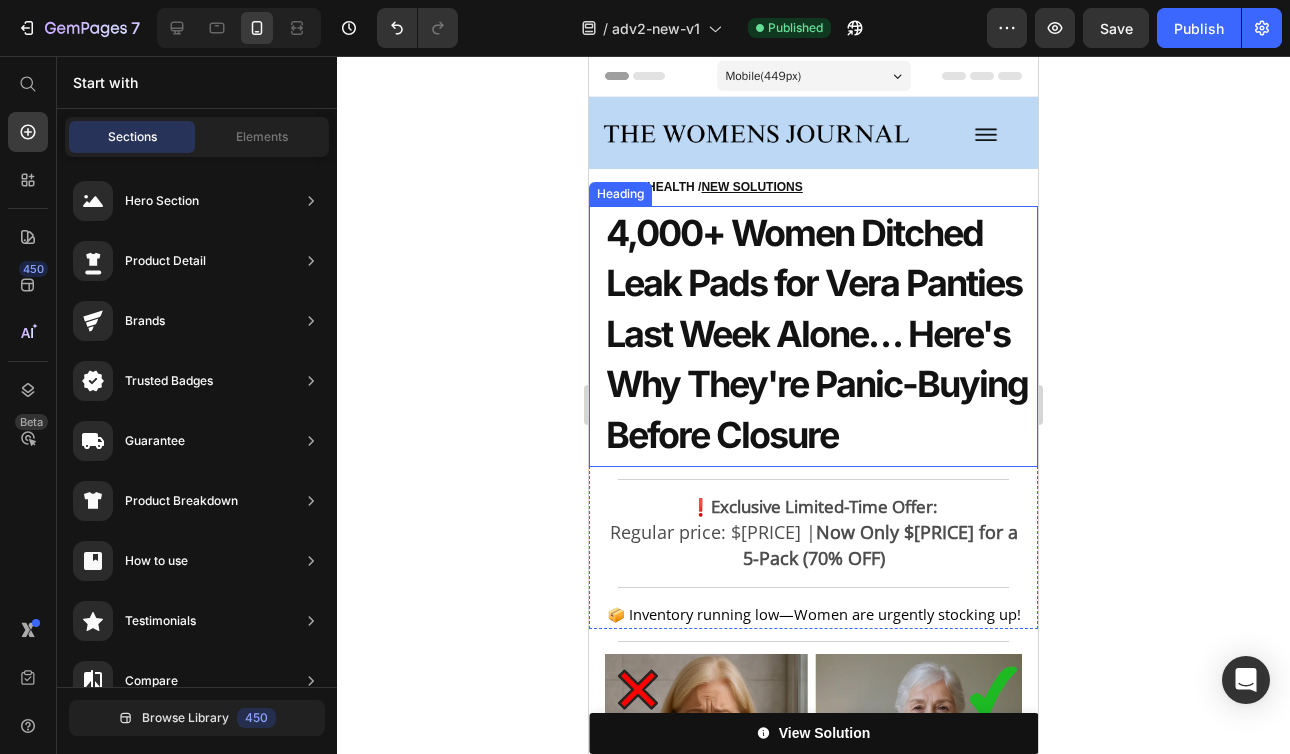 click on "4,000+ Women Ditched Leak Pads for Vera Panties Last Week Alone… Here's Why They're Panic-Buying Before Closure" at bounding box center [817, 334] 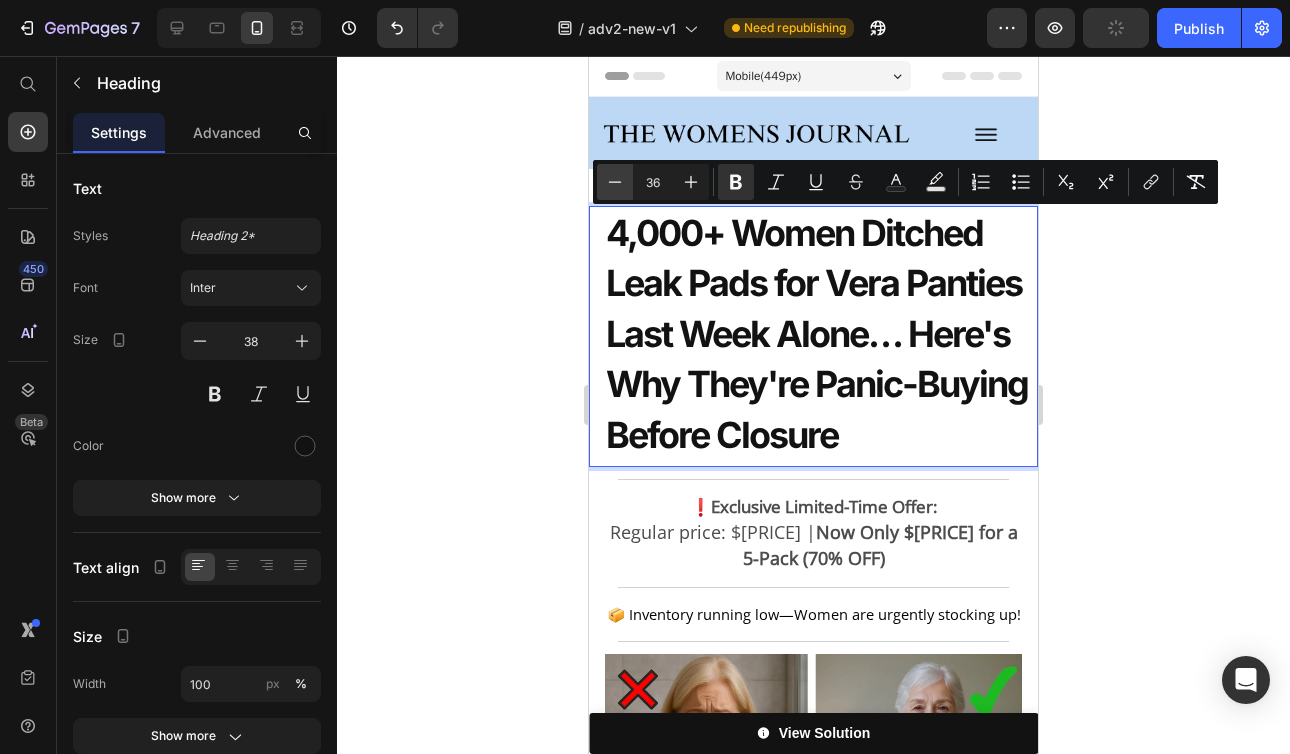 click 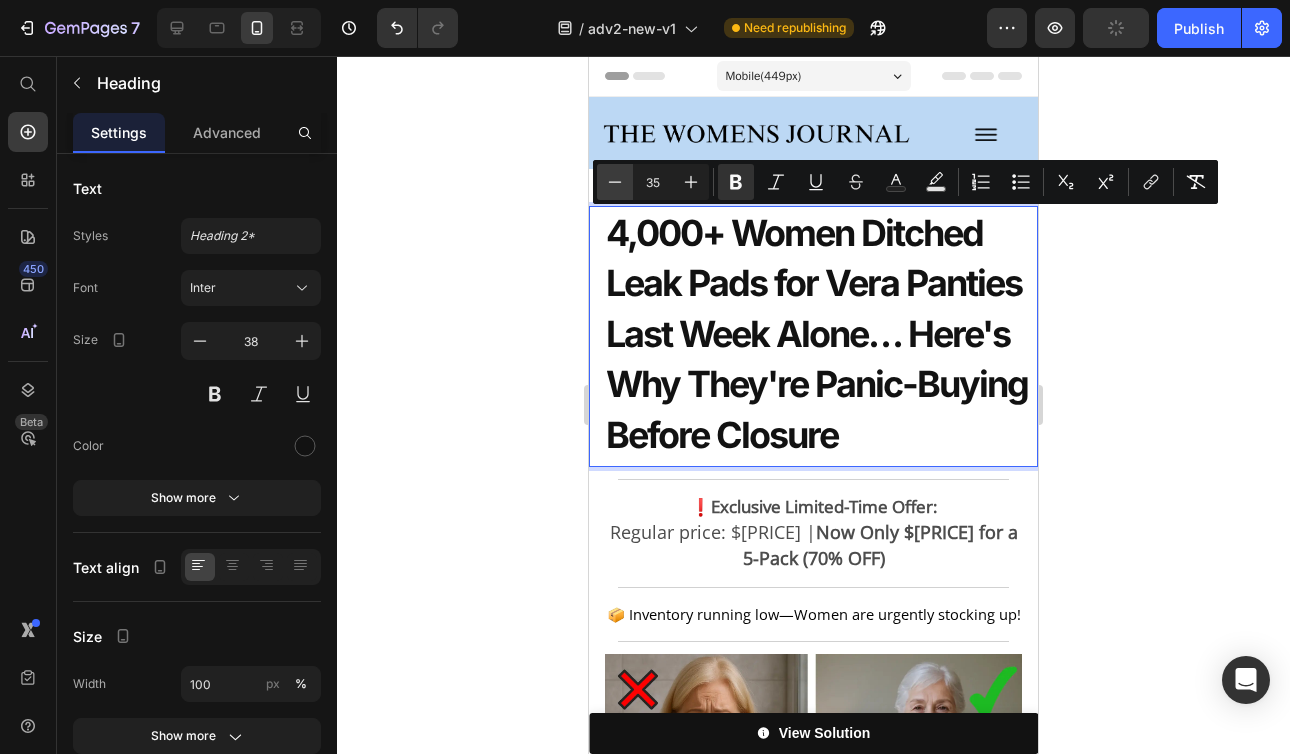 click 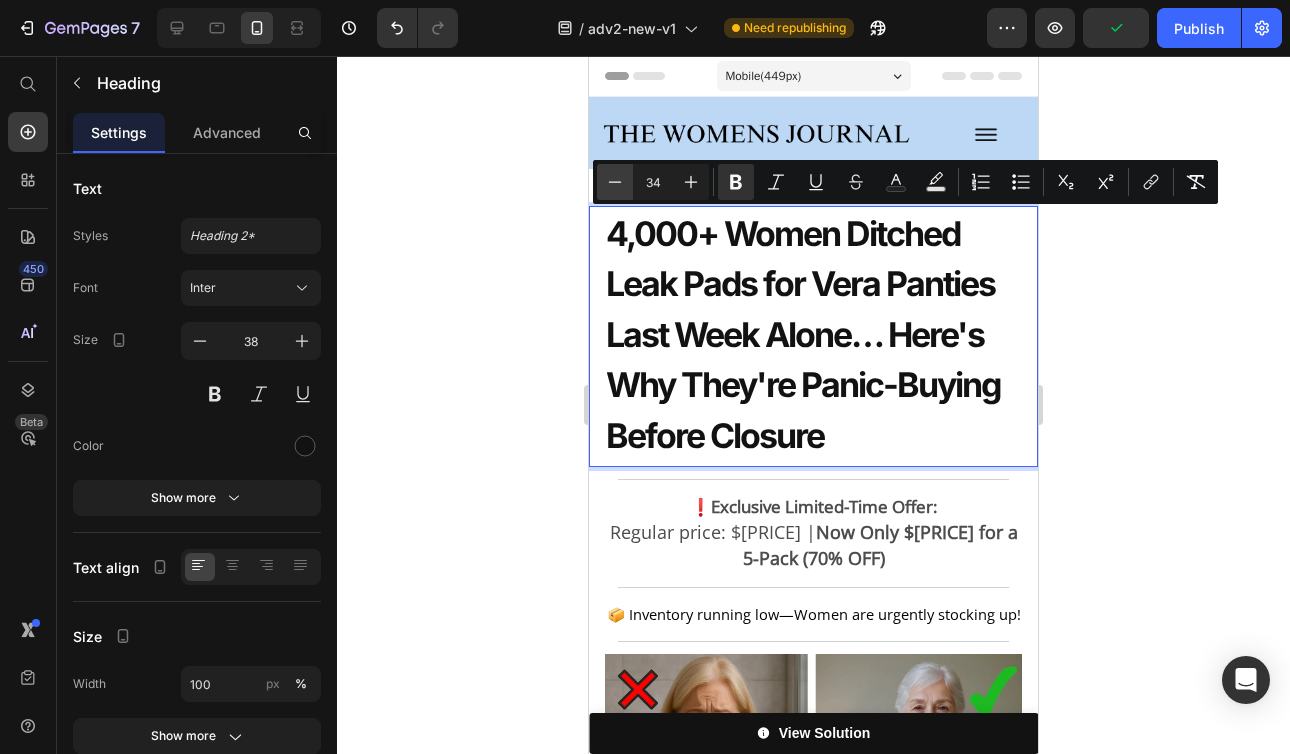 click 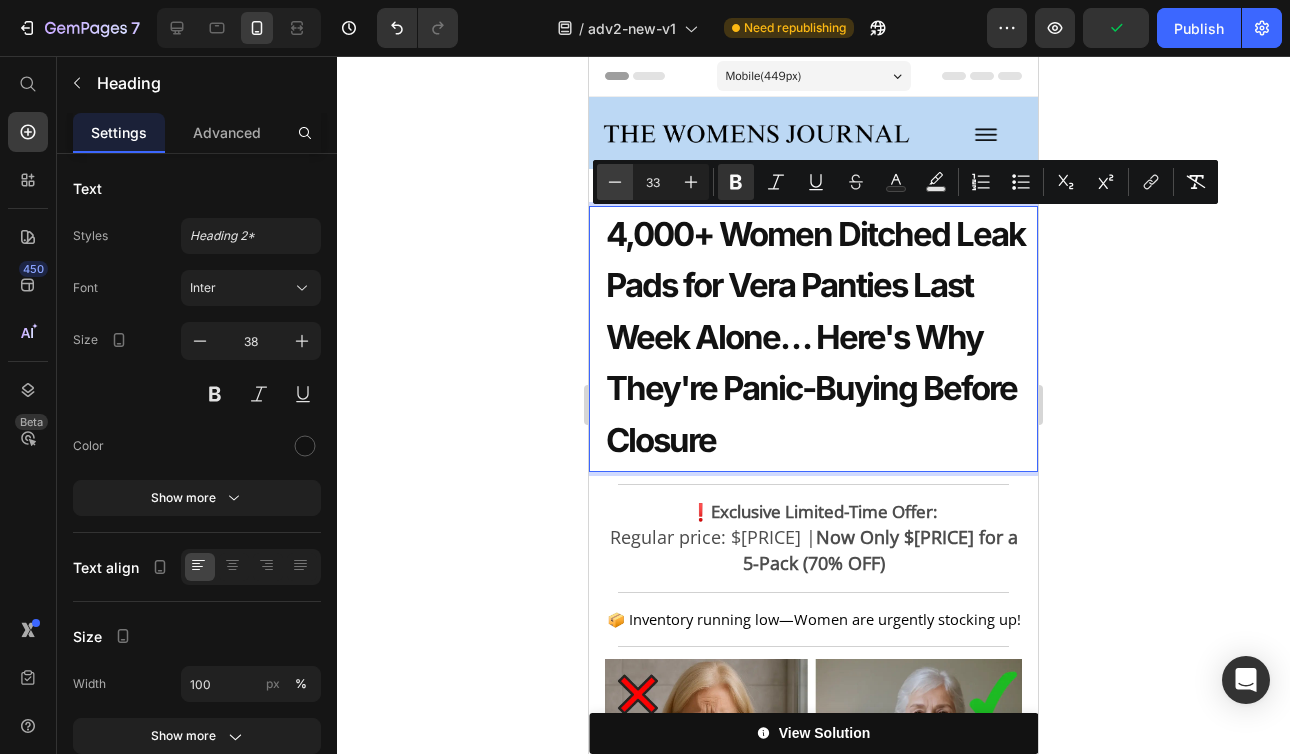 click 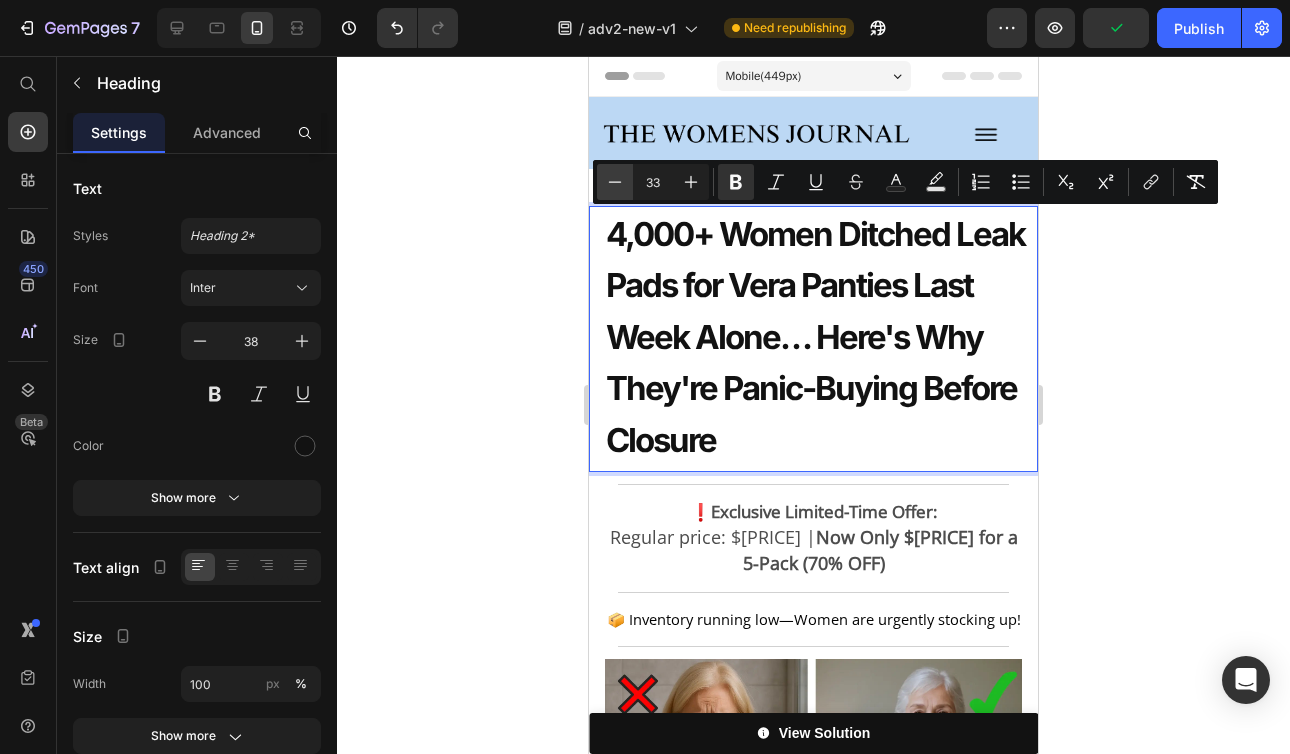 type on "32" 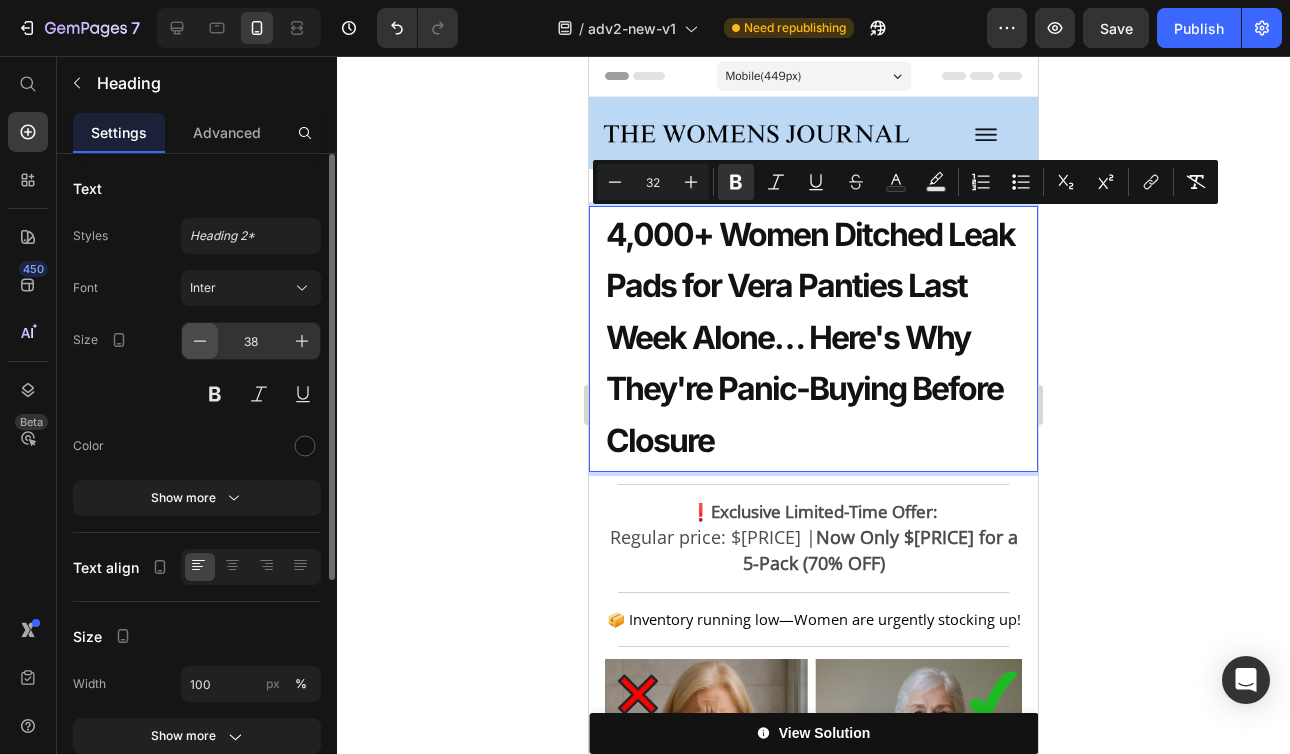 click 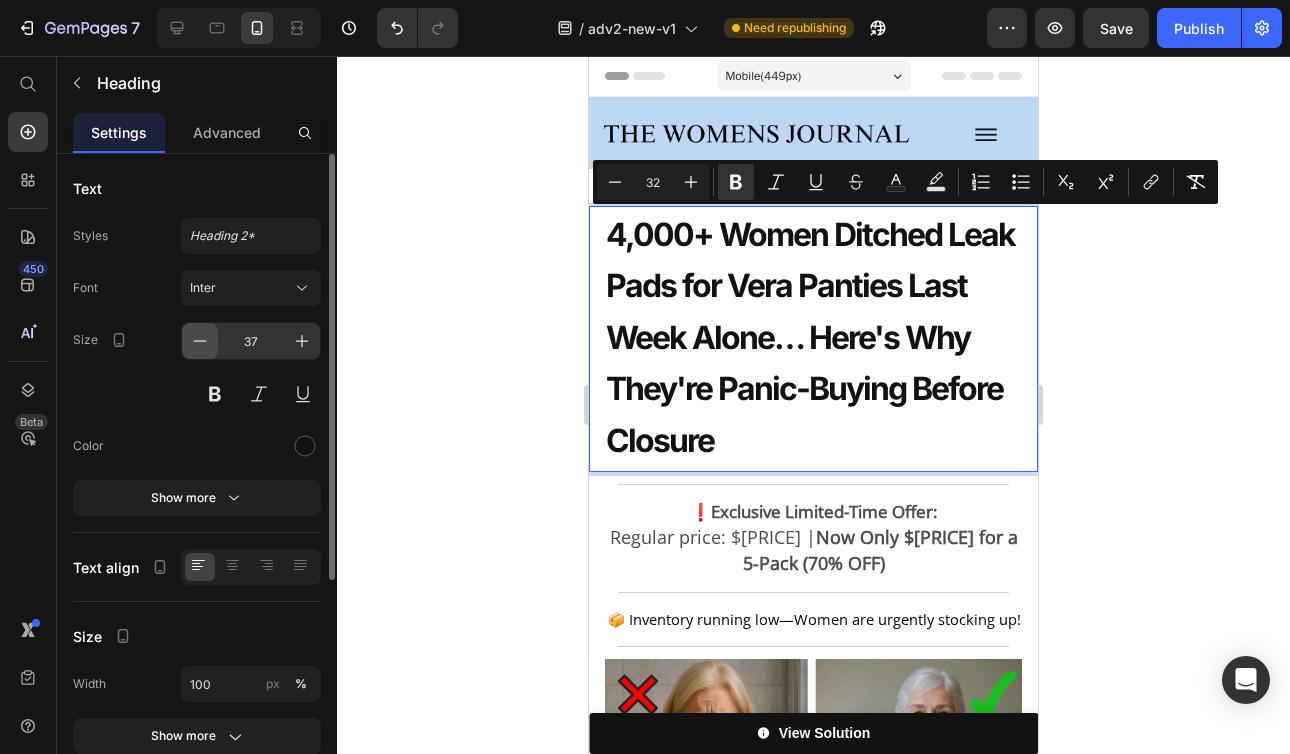 click 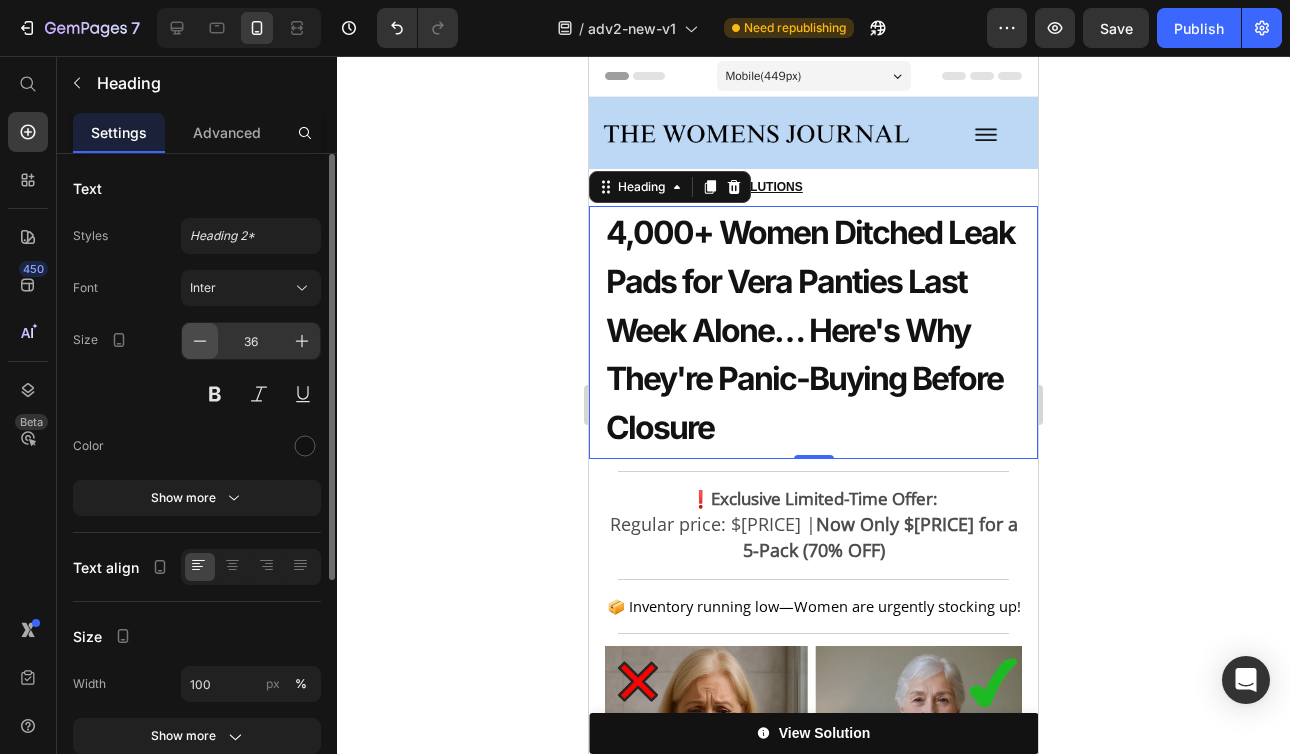 click 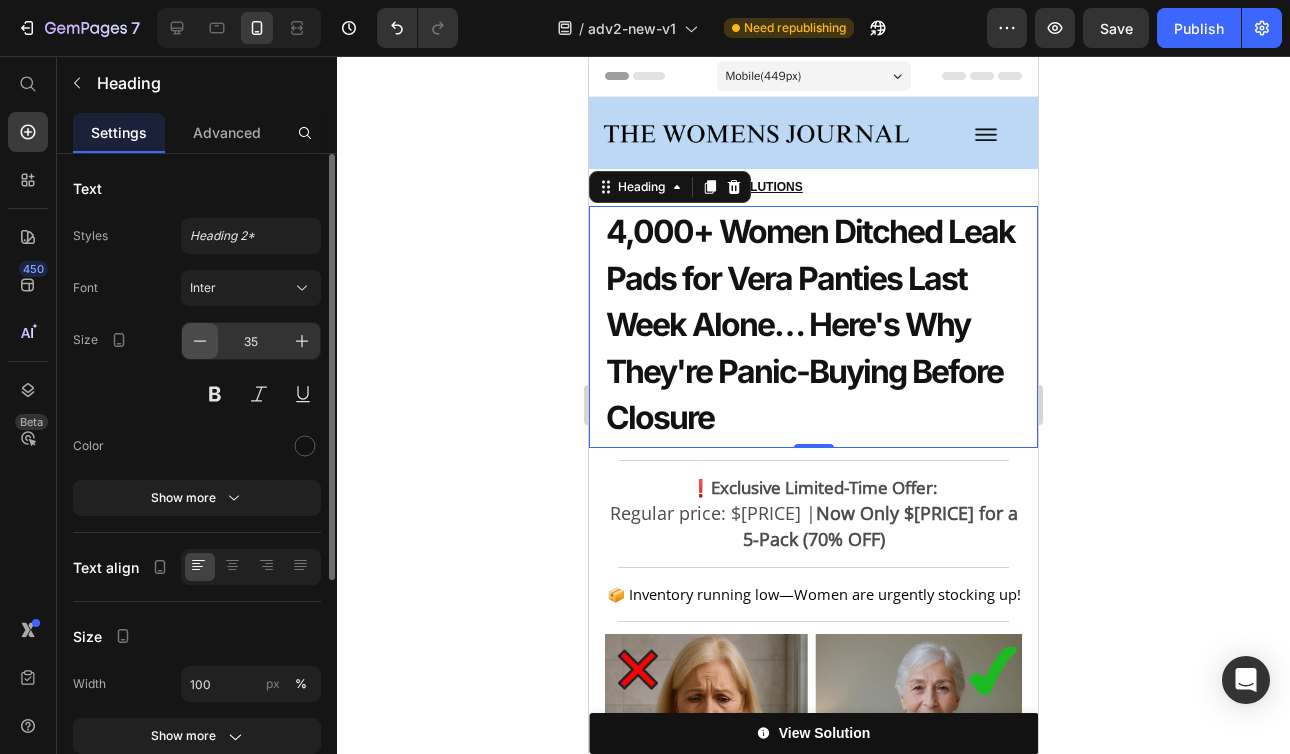 click 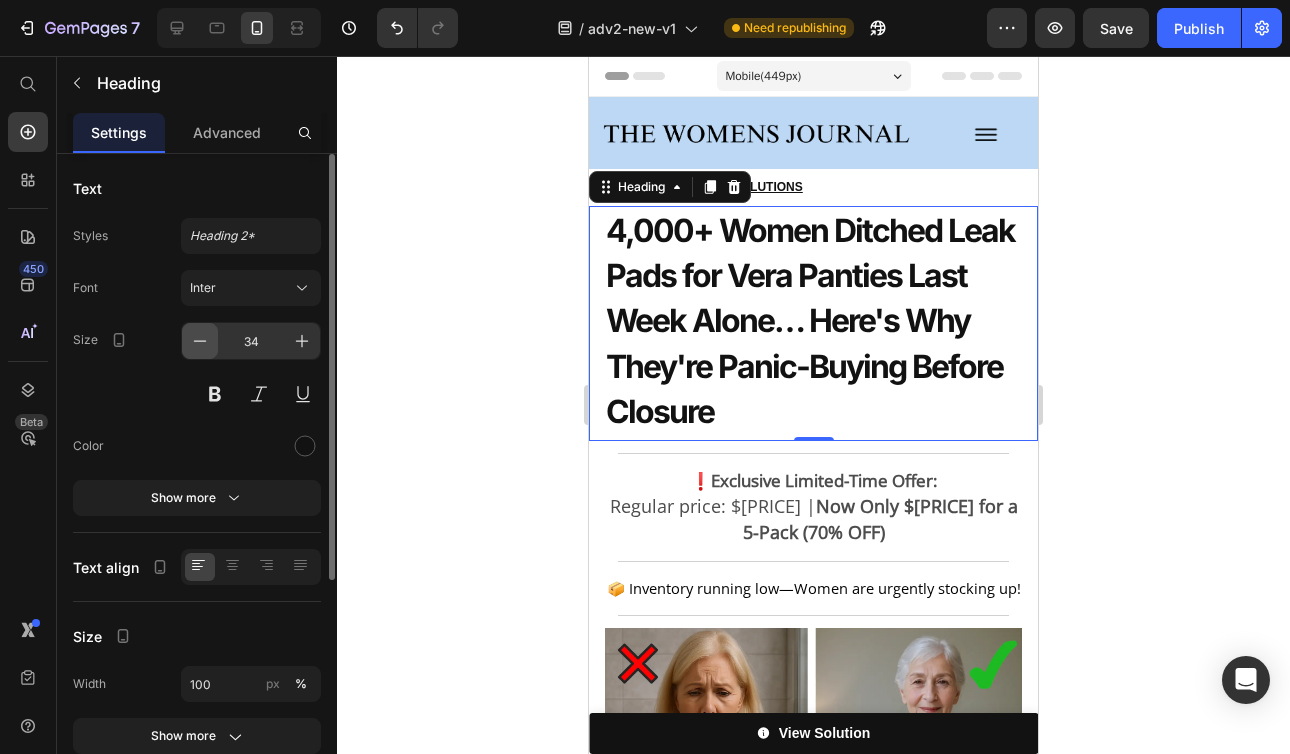 click 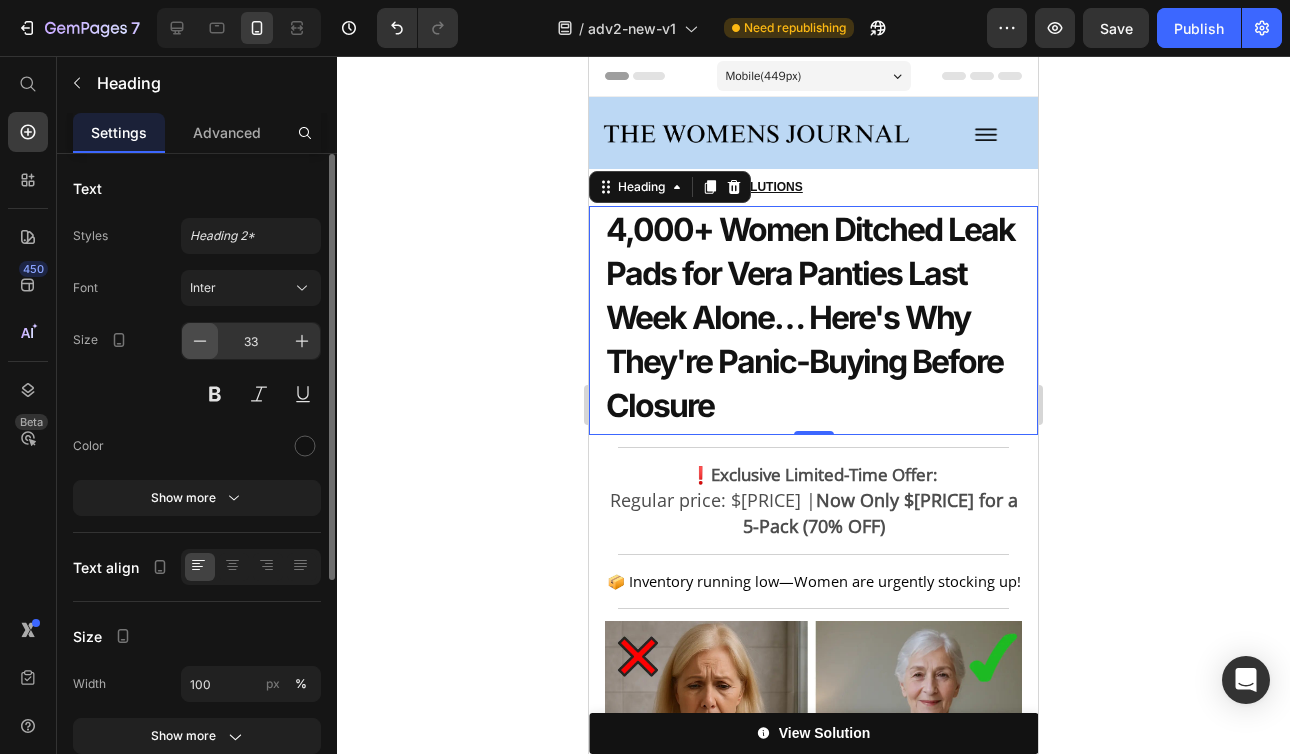 click 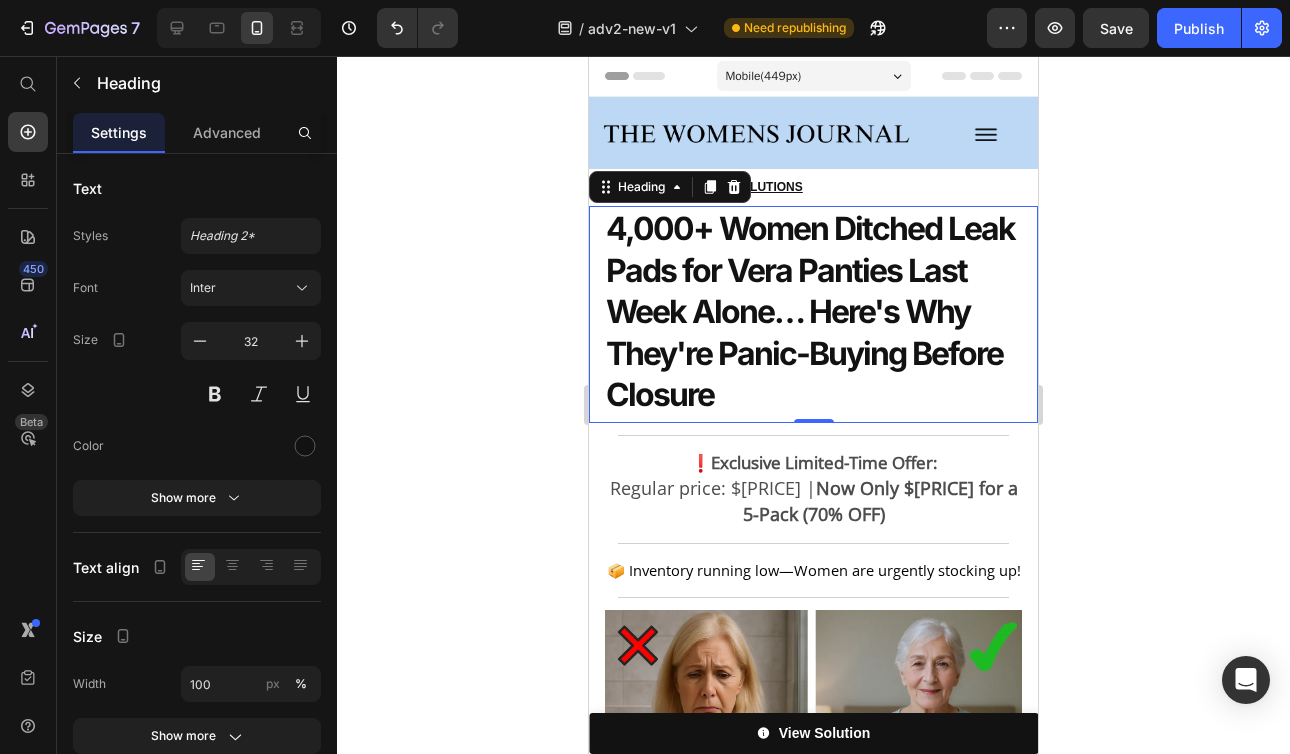 click 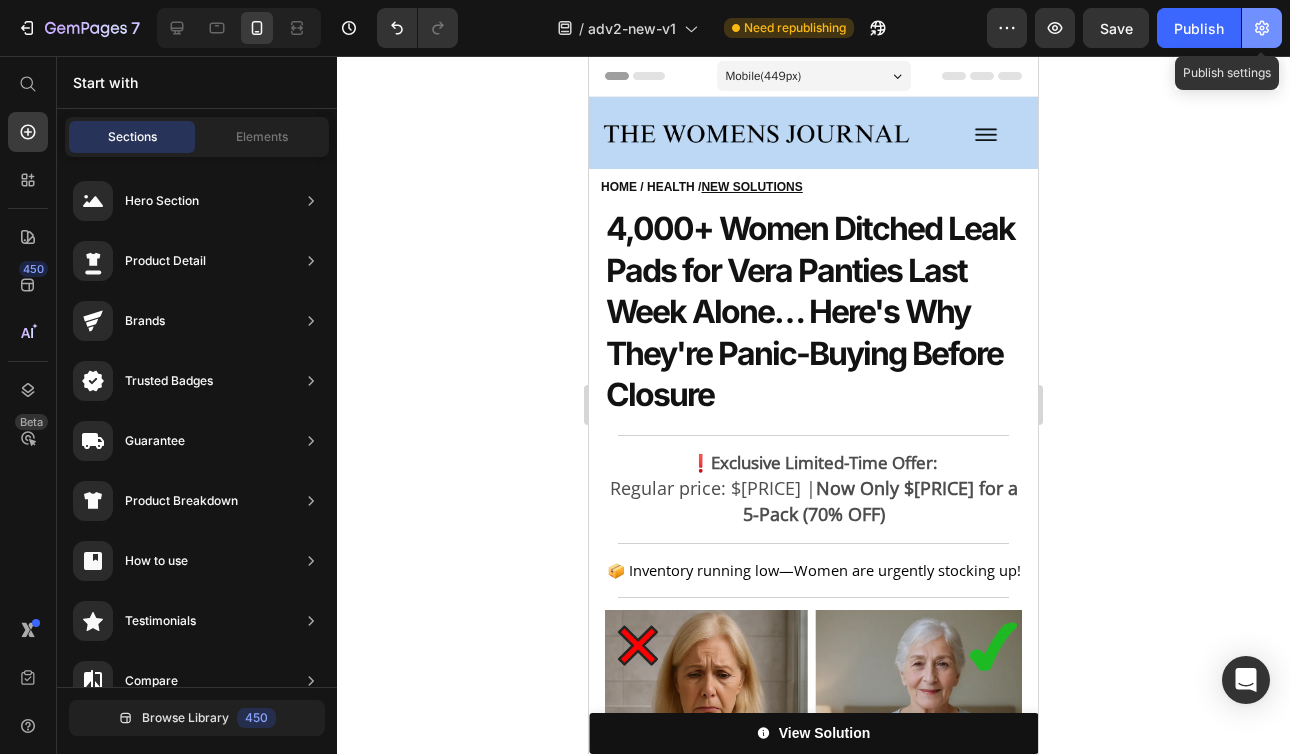 click 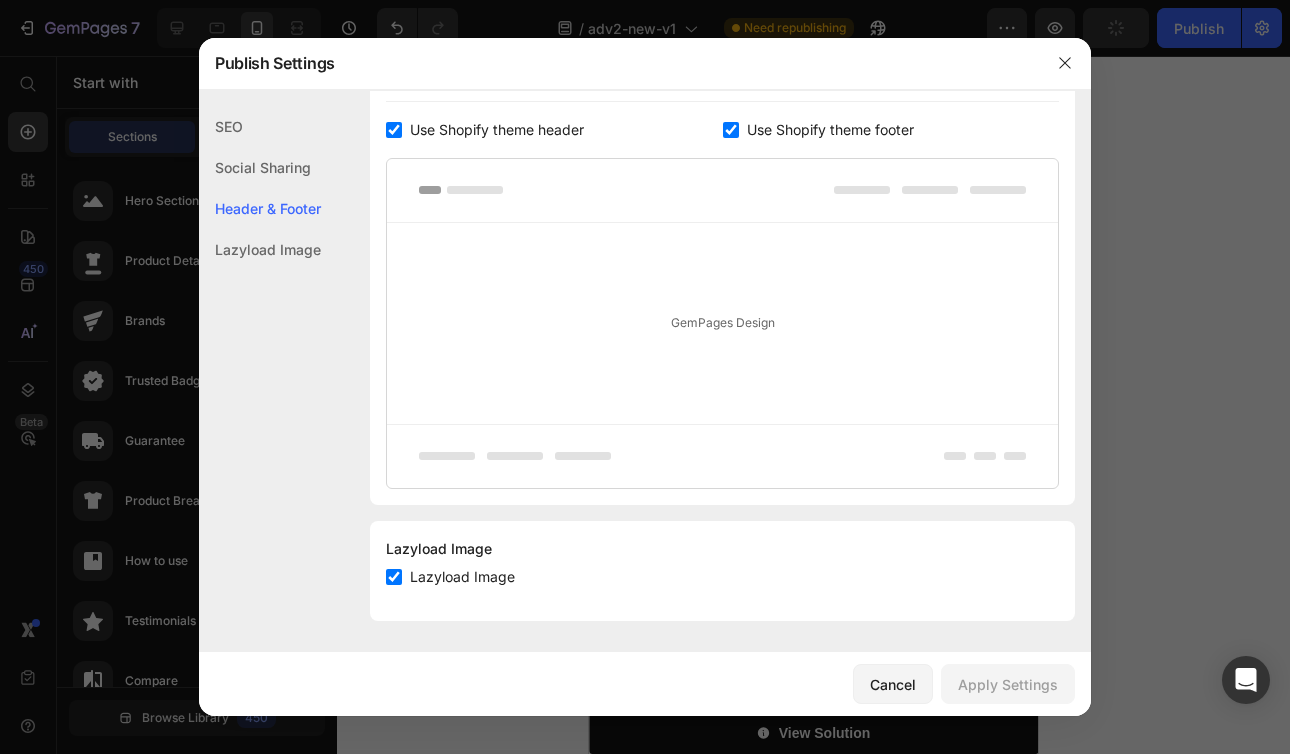 click on "Use Shopify theme header" at bounding box center [497, 130] 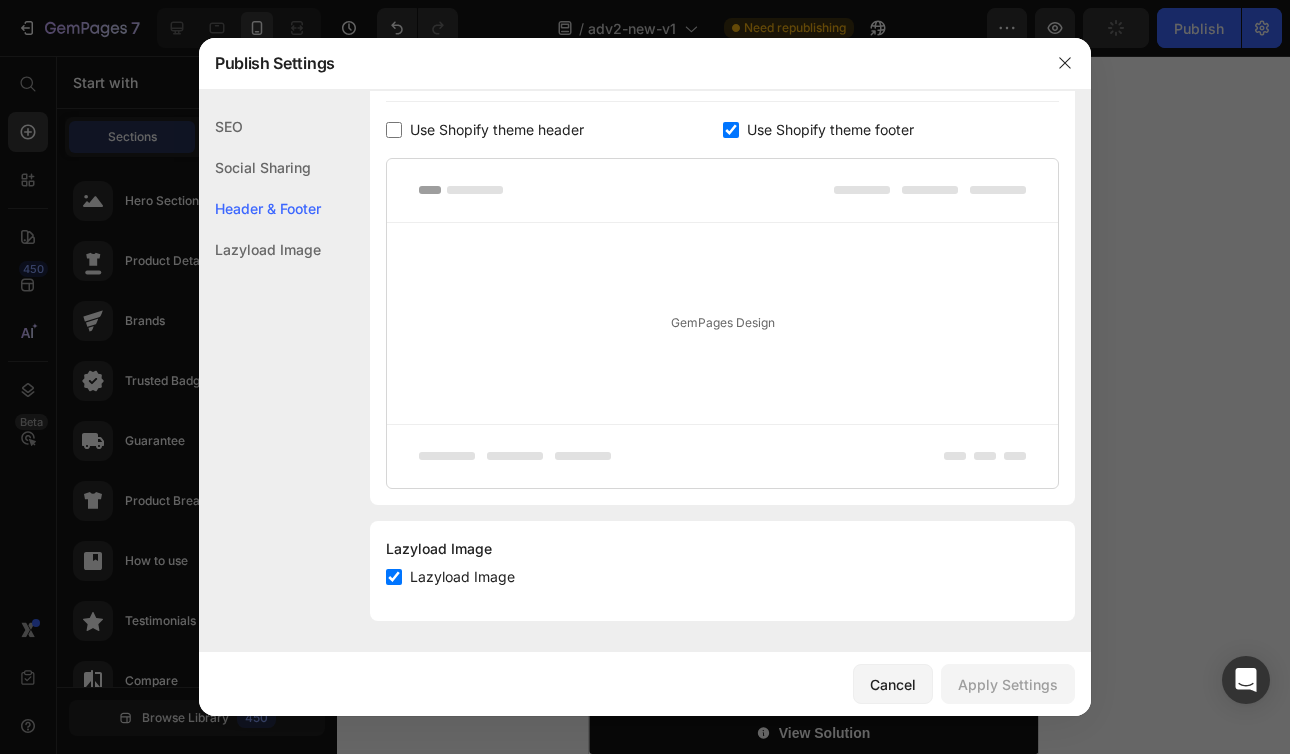checkbox on "false" 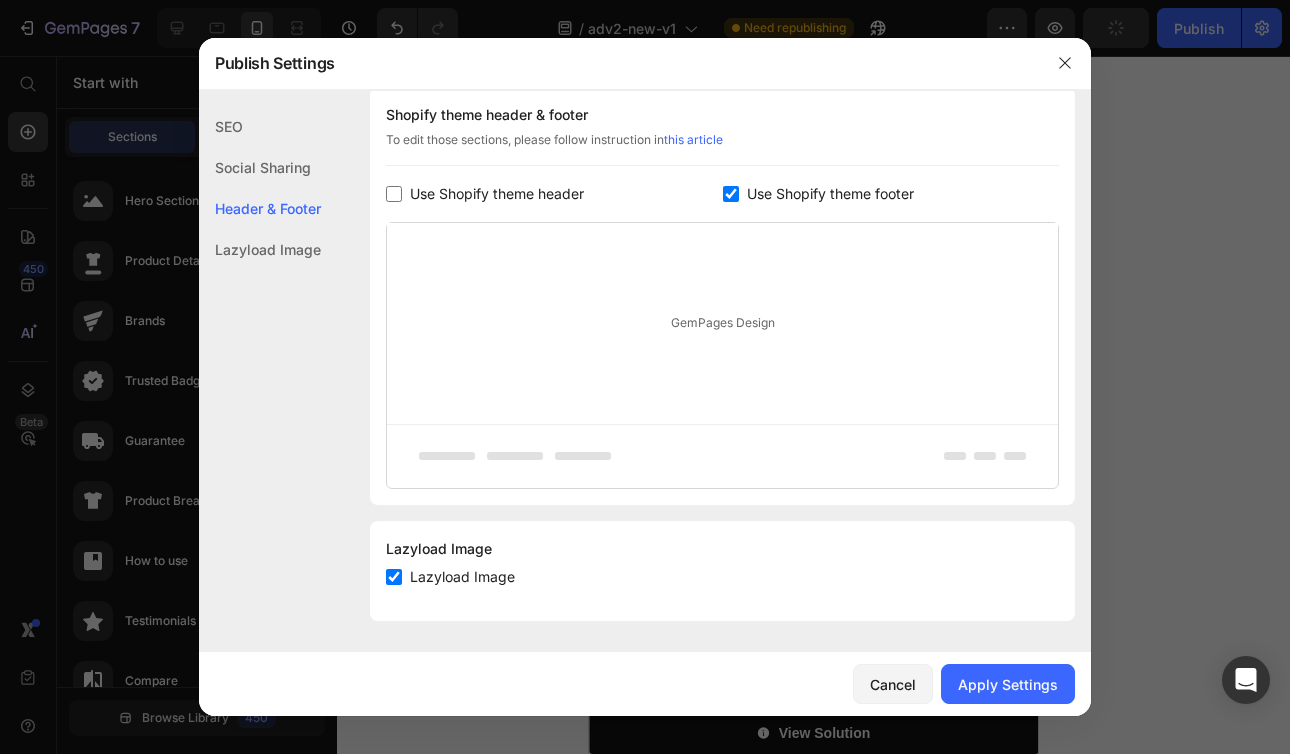 click on "Use Shopify theme footer" at bounding box center [830, 194] 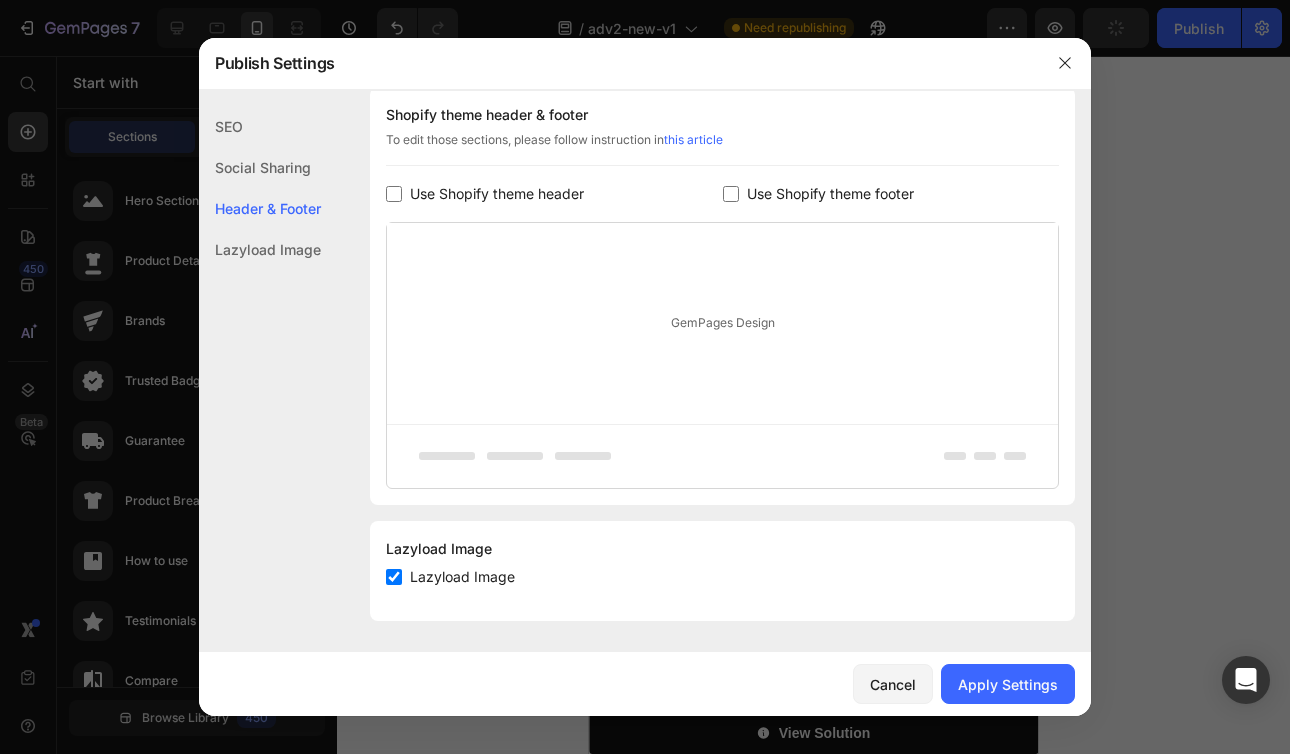checkbox on "false" 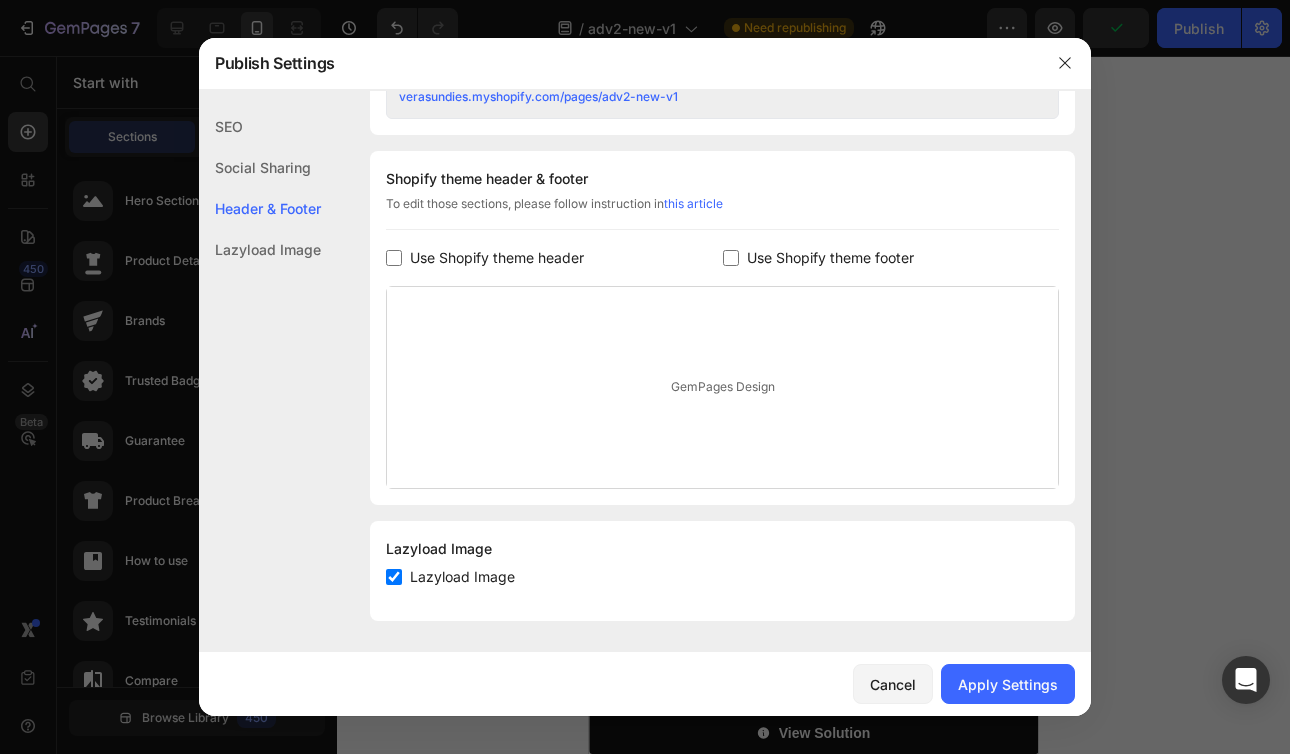 scroll, scrollTop: 896, scrollLeft: 0, axis: vertical 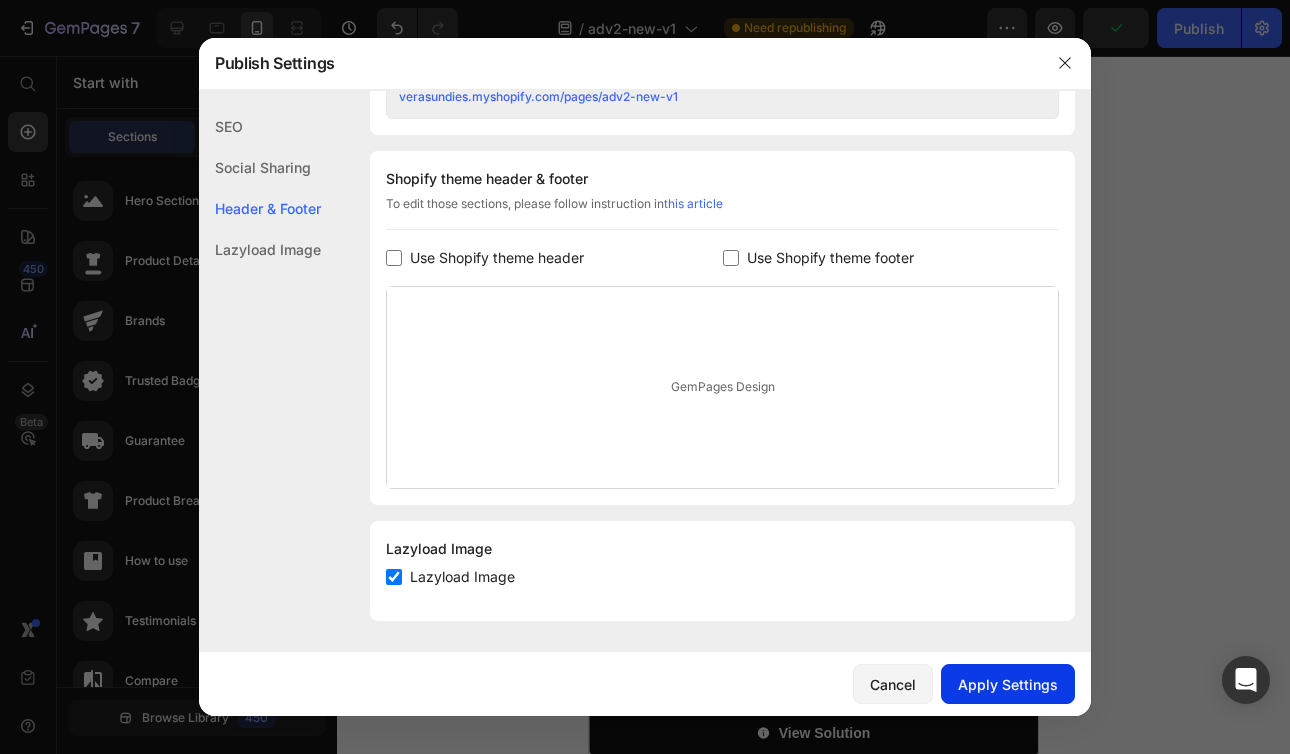 click on "Apply Settings" at bounding box center (1008, 684) 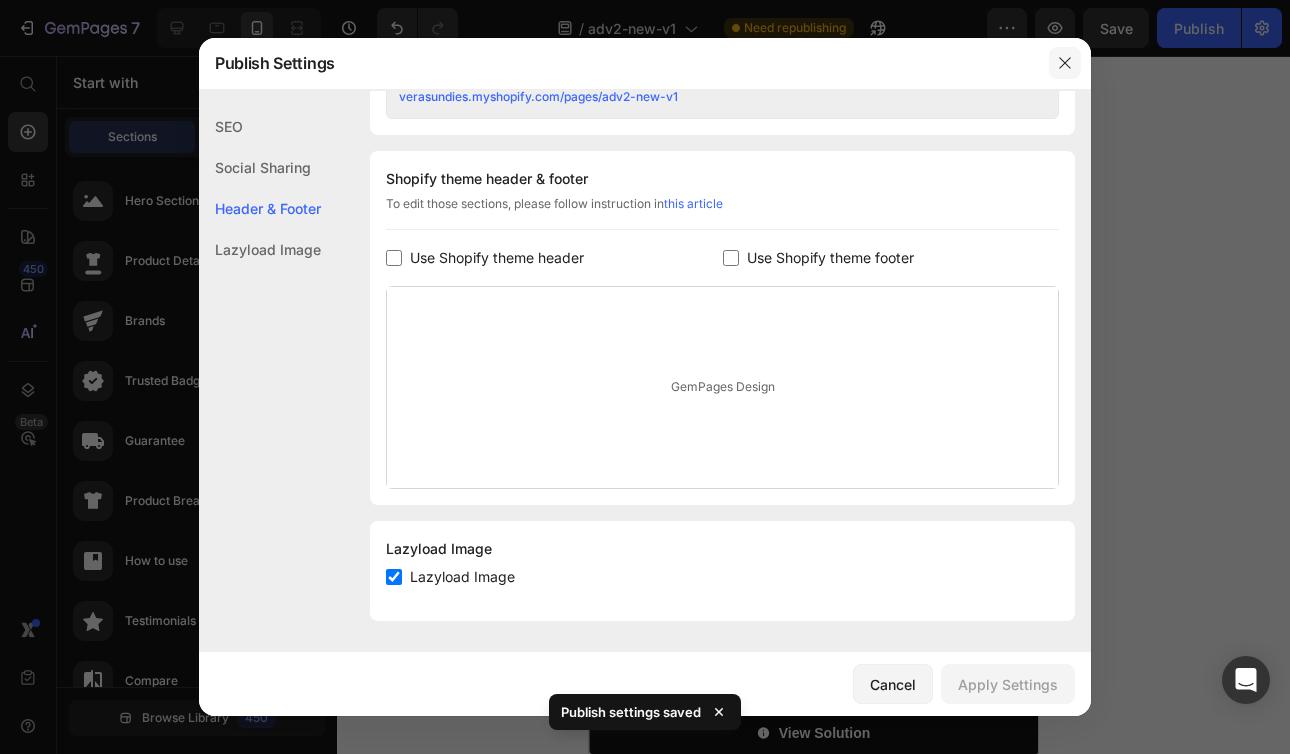 click 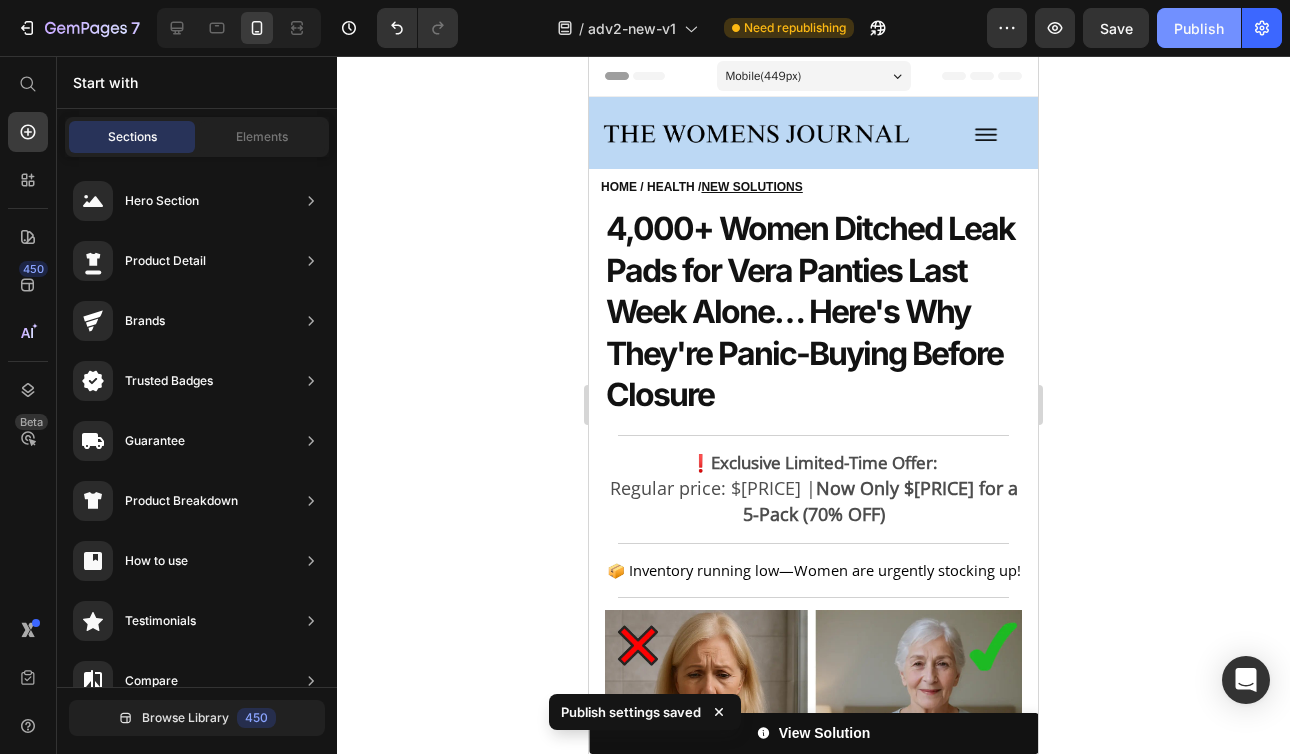 click on "Publish" at bounding box center (1199, 28) 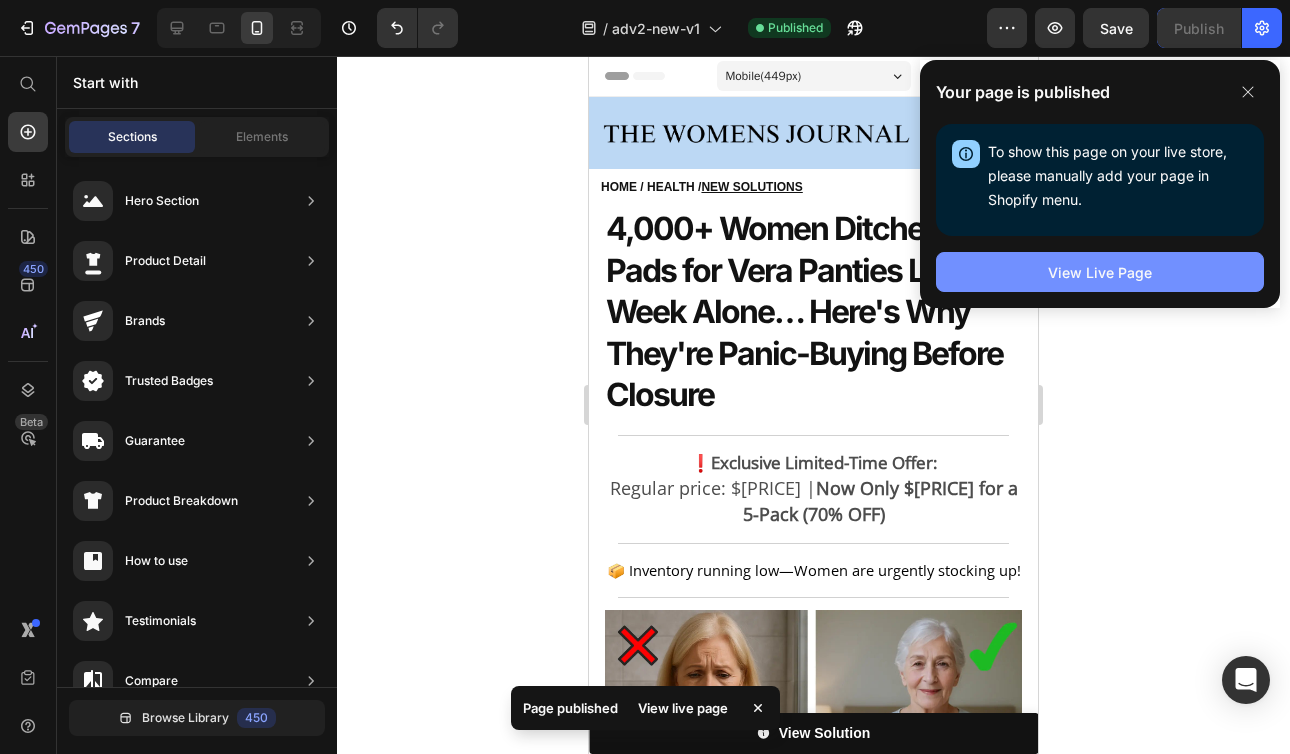 click on "View Live Page" at bounding box center (1100, 272) 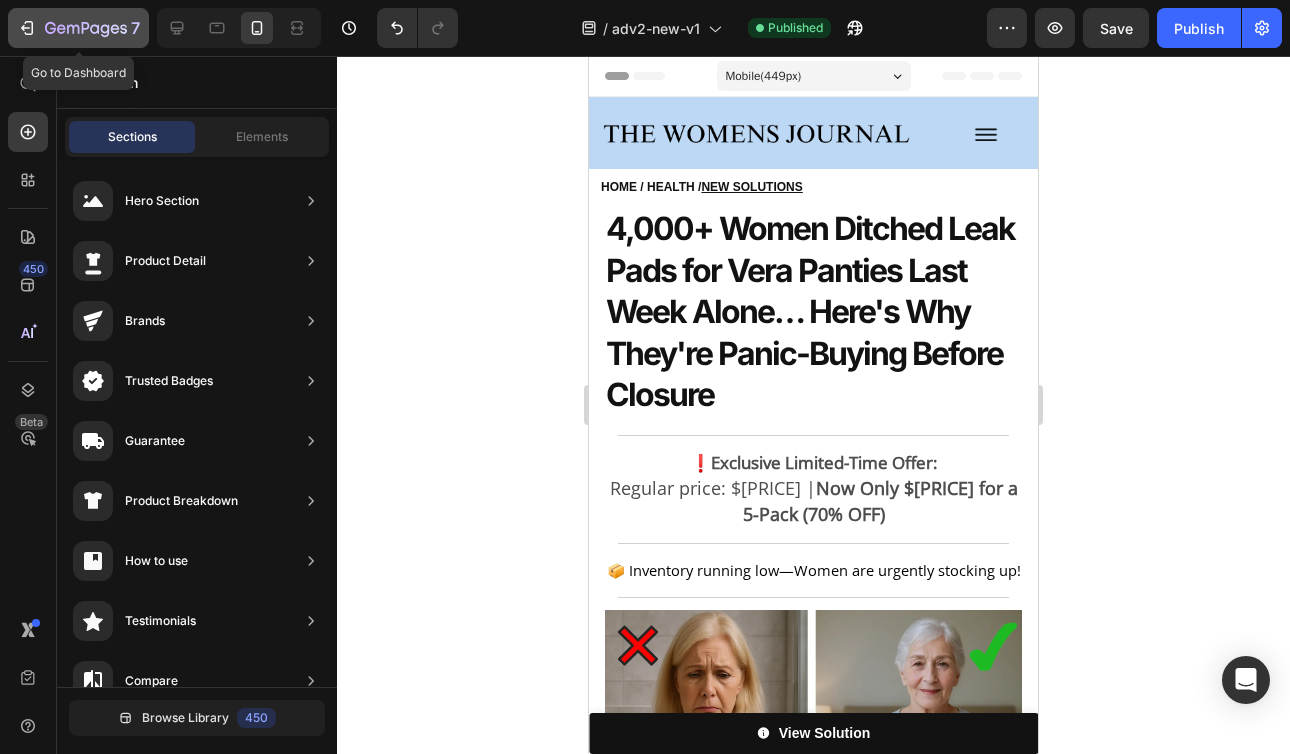 click 